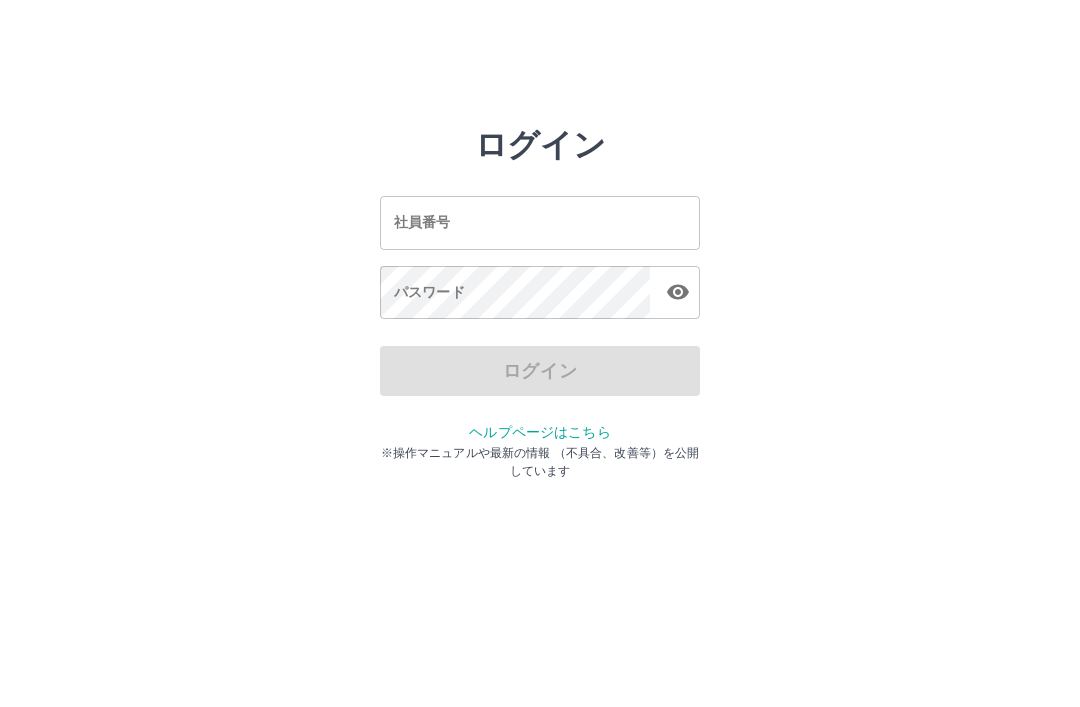 scroll, scrollTop: 0, scrollLeft: 0, axis: both 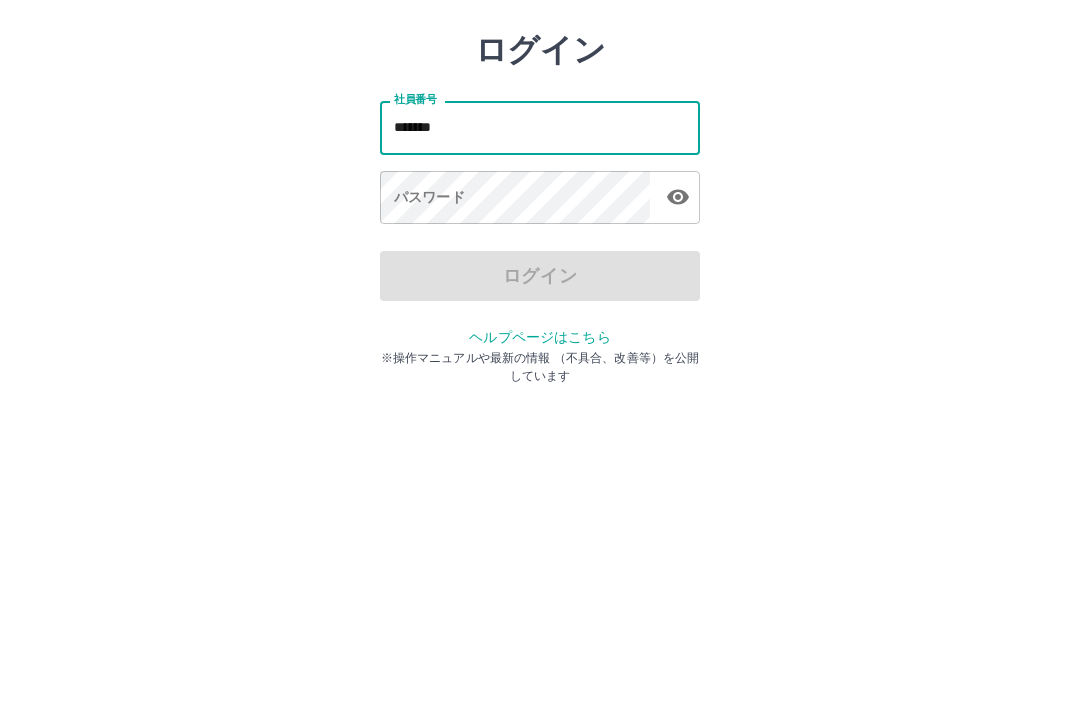 type on "*******" 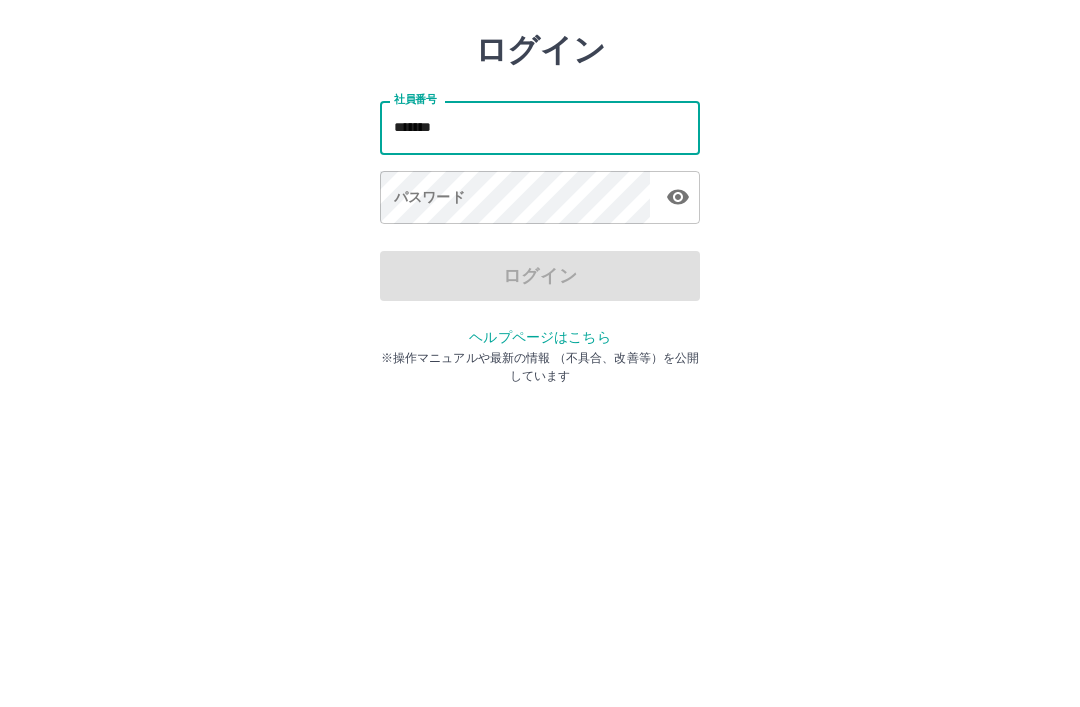 click on "パスワード パスワード" at bounding box center (540, 294) 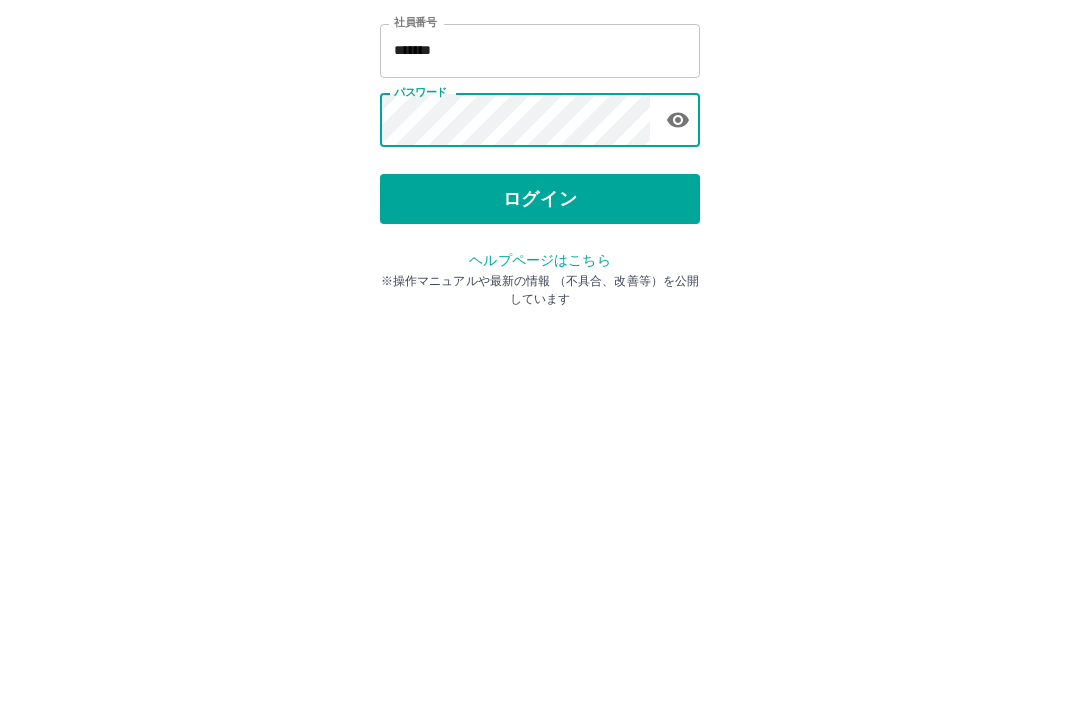 click on "ログイン" at bounding box center [540, 371] 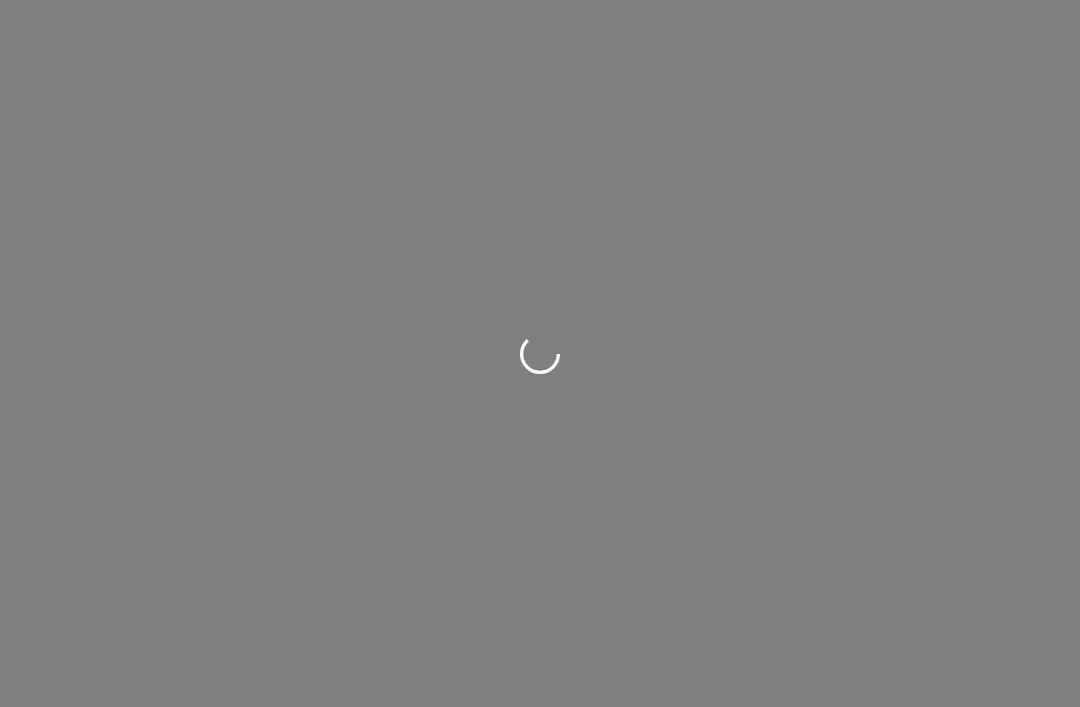 scroll, scrollTop: 0, scrollLeft: 0, axis: both 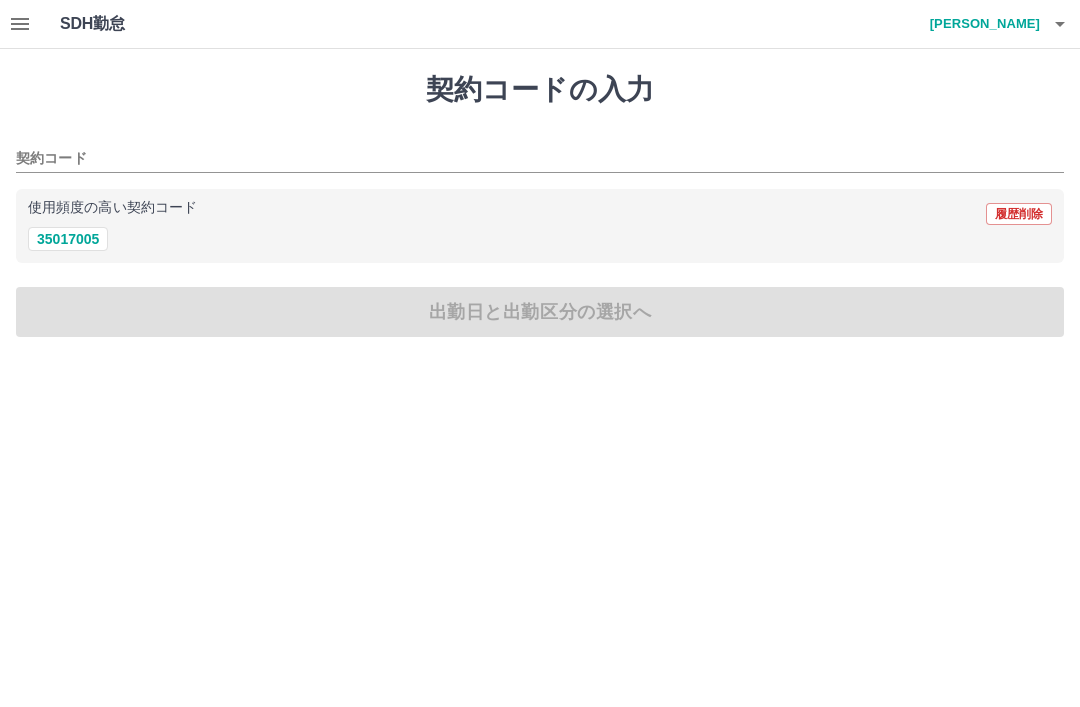 click on "35017005" at bounding box center (68, 239) 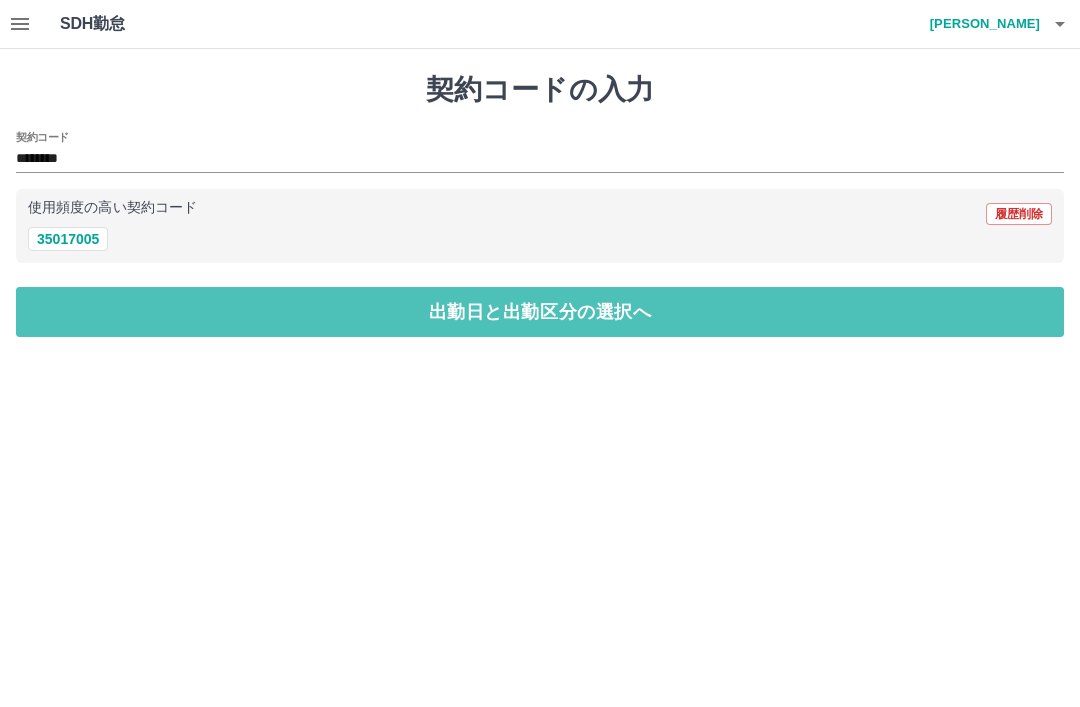 click on "出勤日と出勤区分の選択へ" at bounding box center [540, 312] 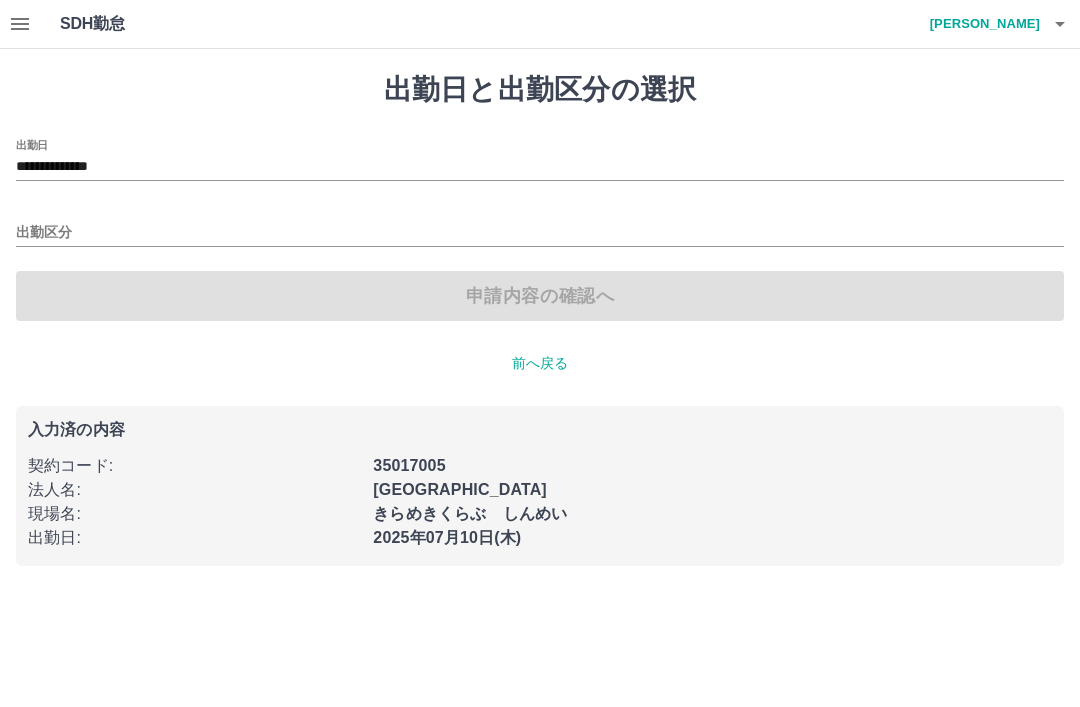 click on "出勤区分" at bounding box center [540, 233] 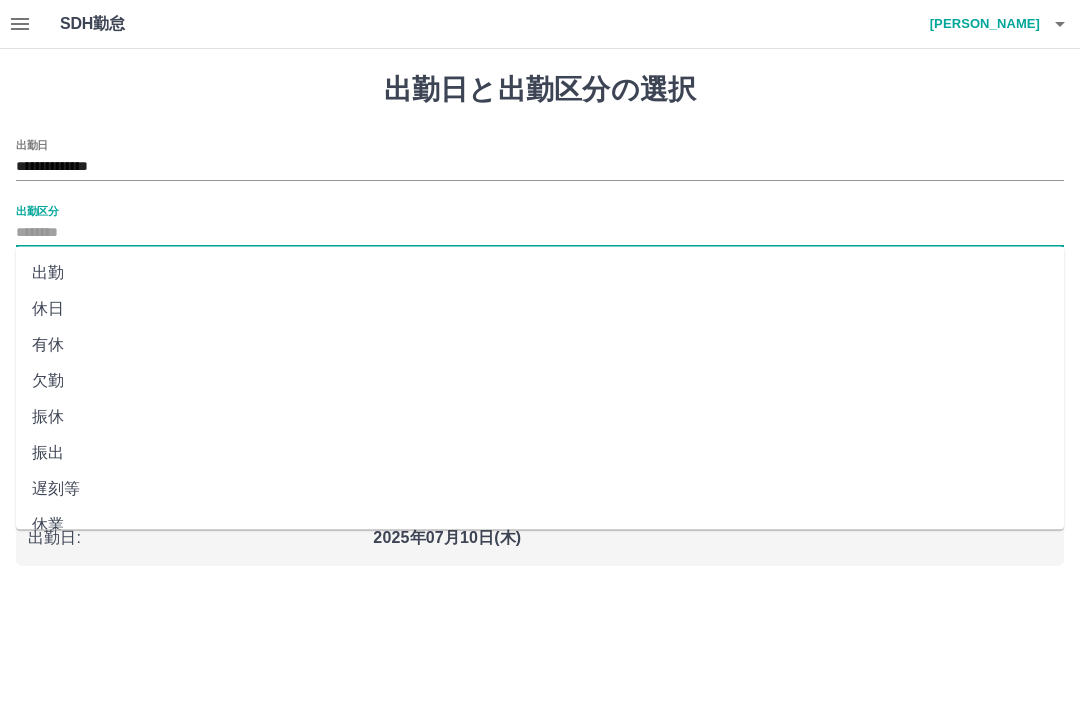 click on "出勤" at bounding box center (540, 273) 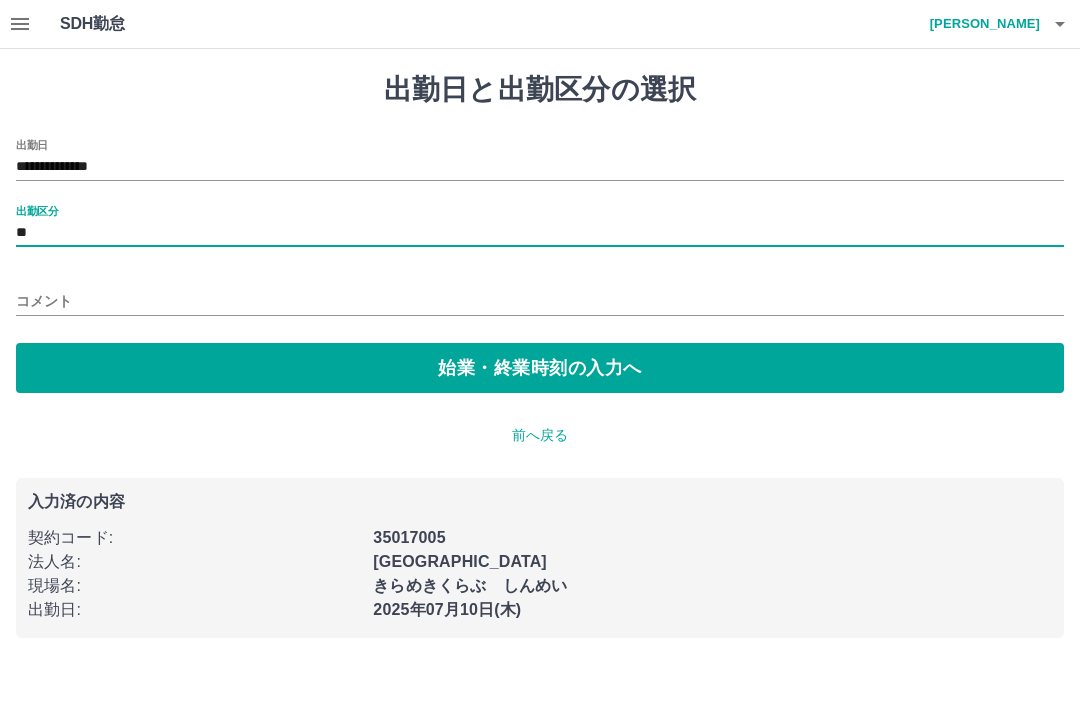 click on "**" at bounding box center [540, 233] 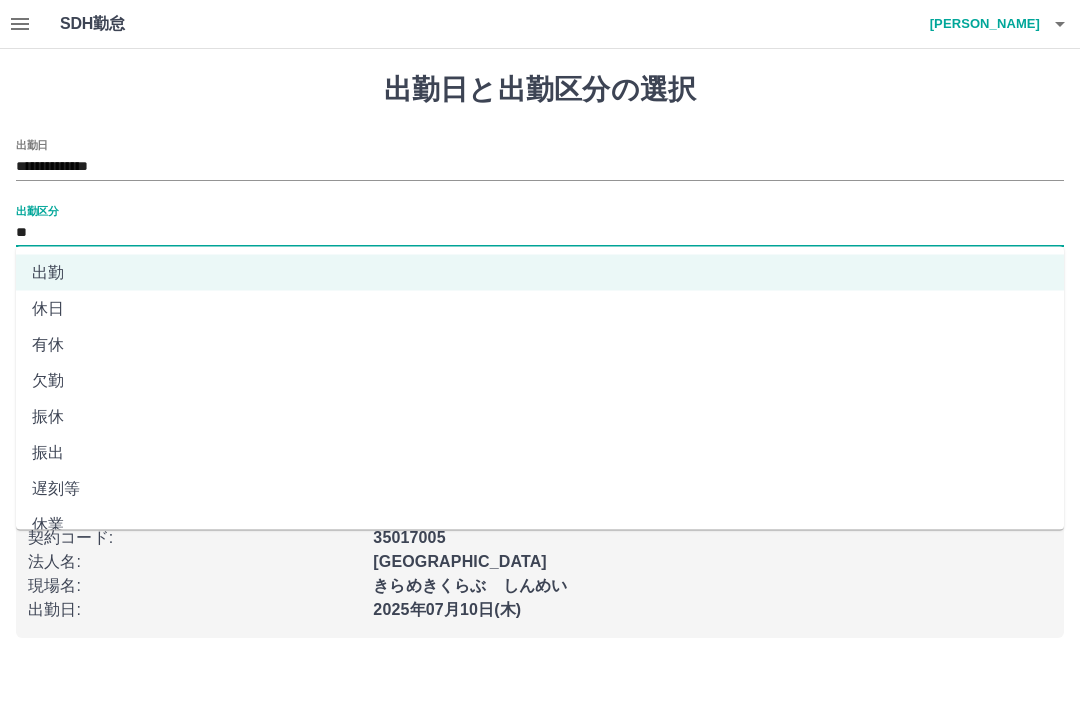 scroll, scrollTop: 0, scrollLeft: 0, axis: both 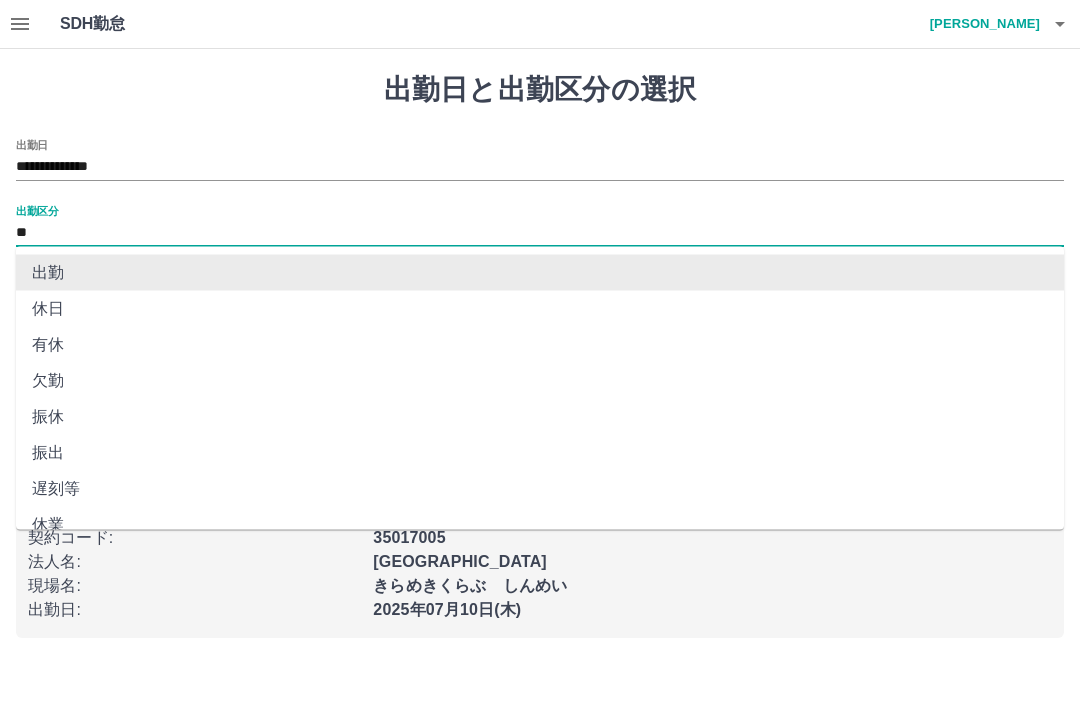 click on "出勤" at bounding box center [540, 273] 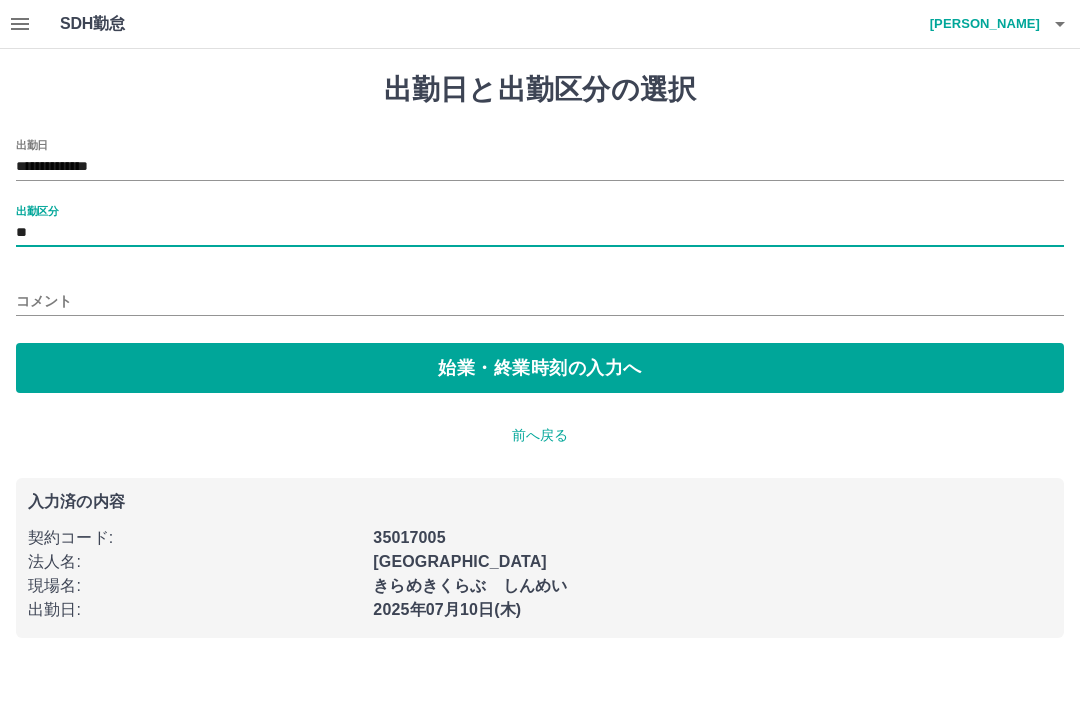 click on "始業・終業時刻の入力へ" at bounding box center (540, 368) 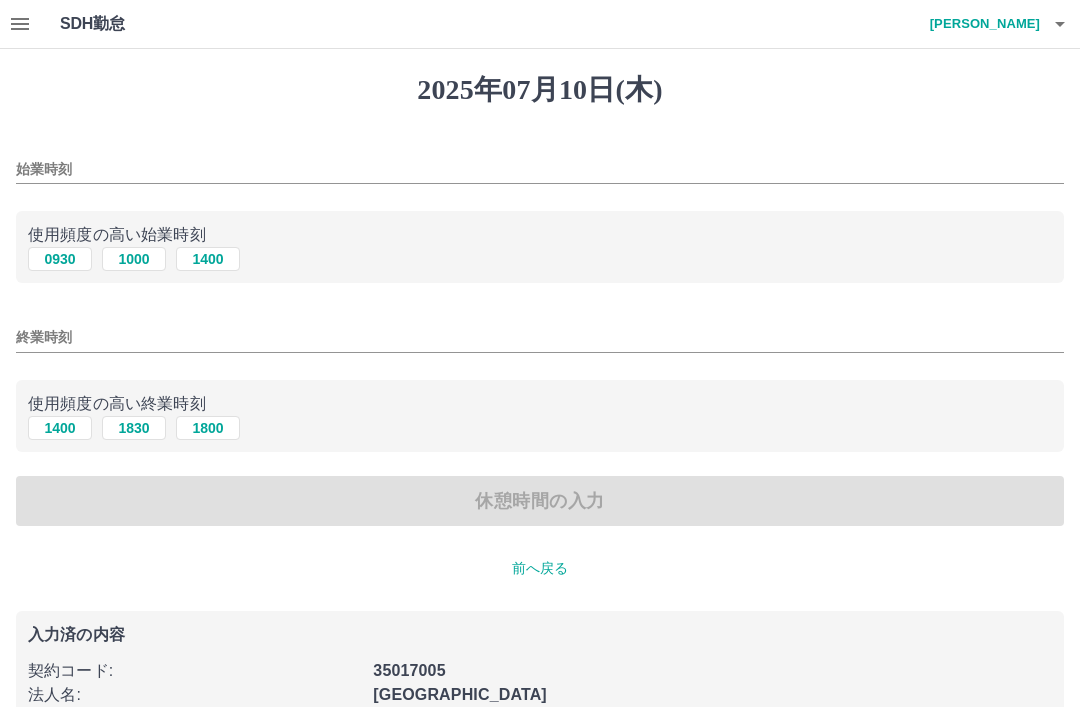 click on "1400" at bounding box center [208, 259] 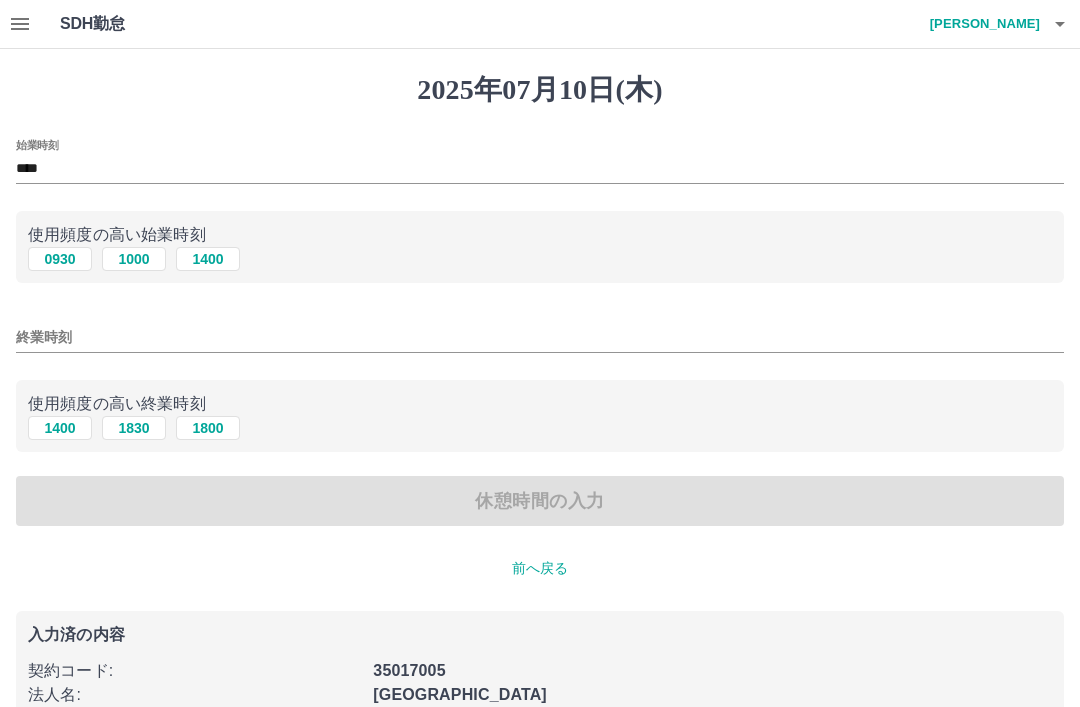 click on "休憩時間の入力" at bounding box center [540, 501] 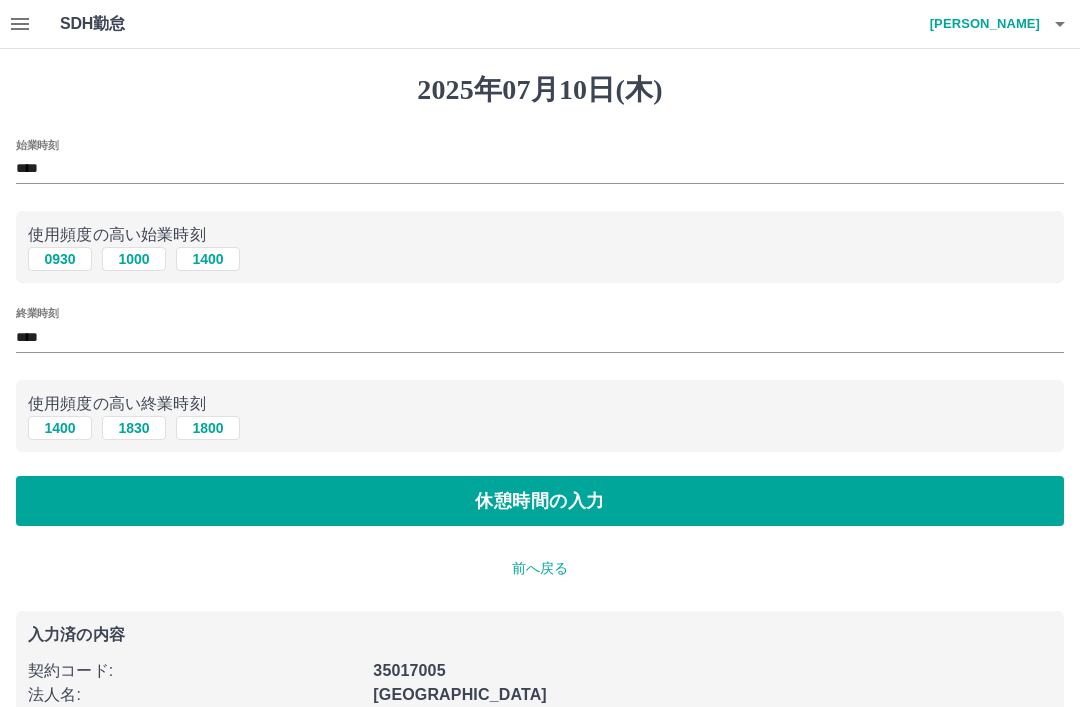 click on "休憩時間の入力" at bounding box center (540, 501) 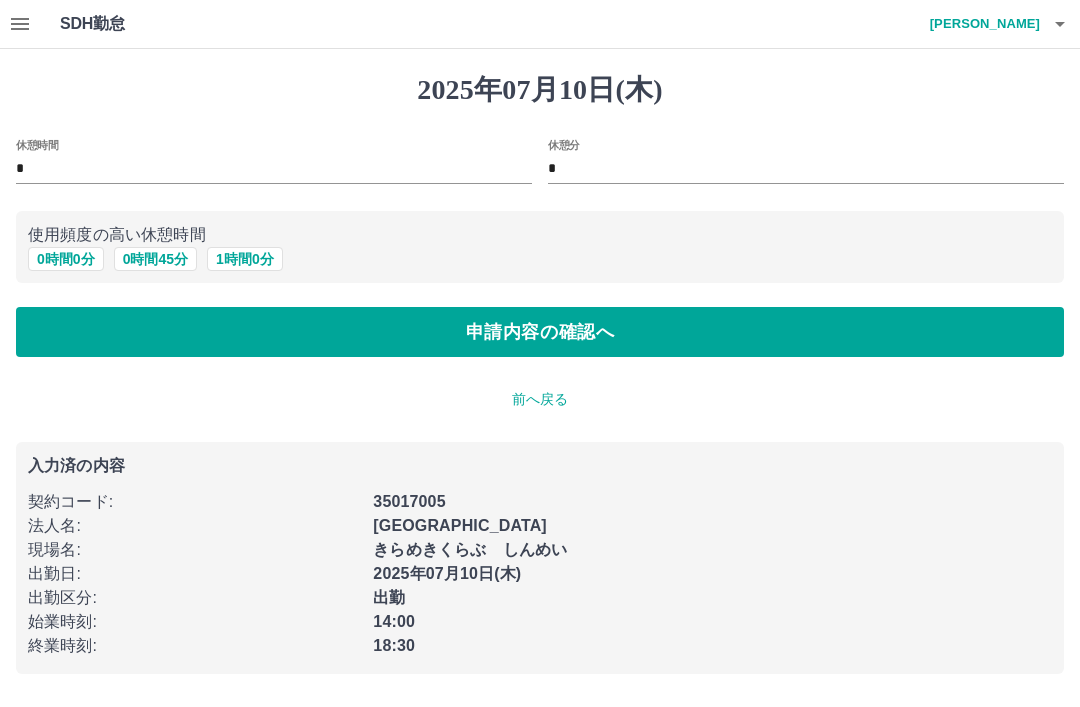 click on "申請内容の確認へ" at bounding box center (540, 332) 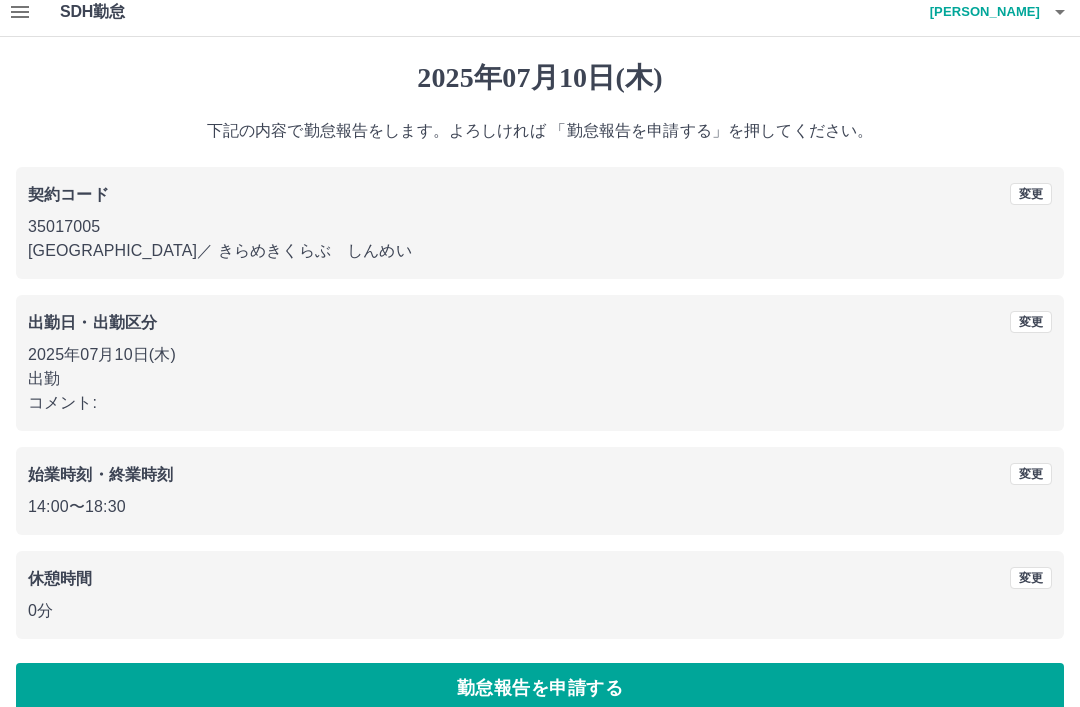 scroll, scrollTop: 41, scrollLeft: 0, axis: vertical 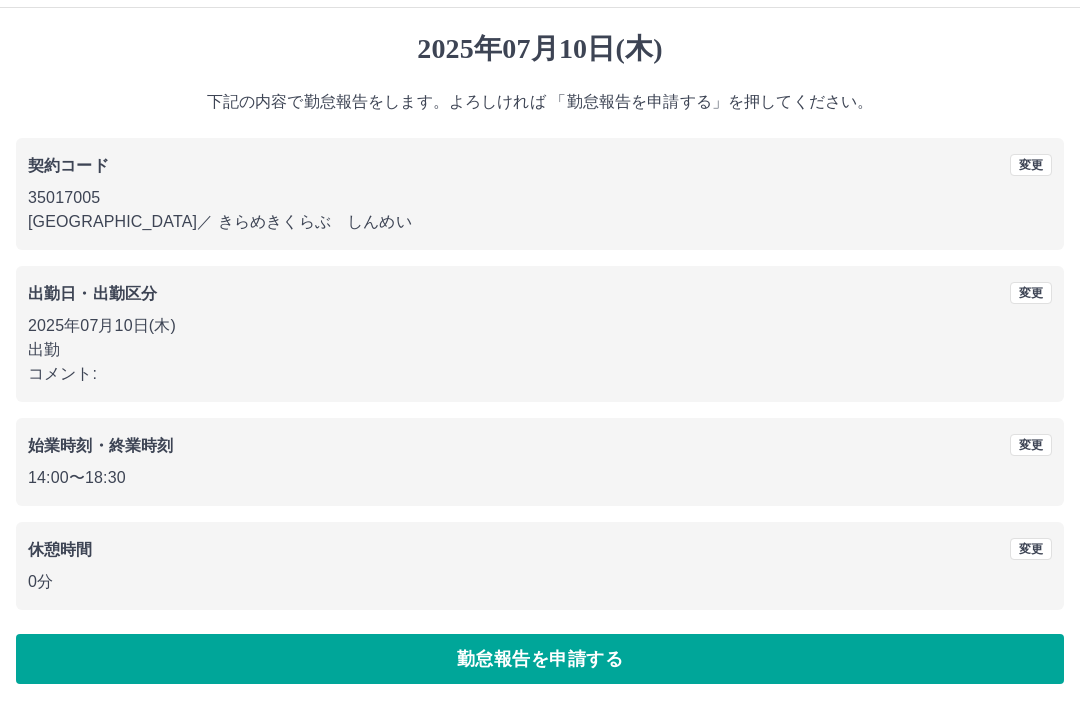 click on "勤怠報告を申請する" at bounding box center [540, 659] 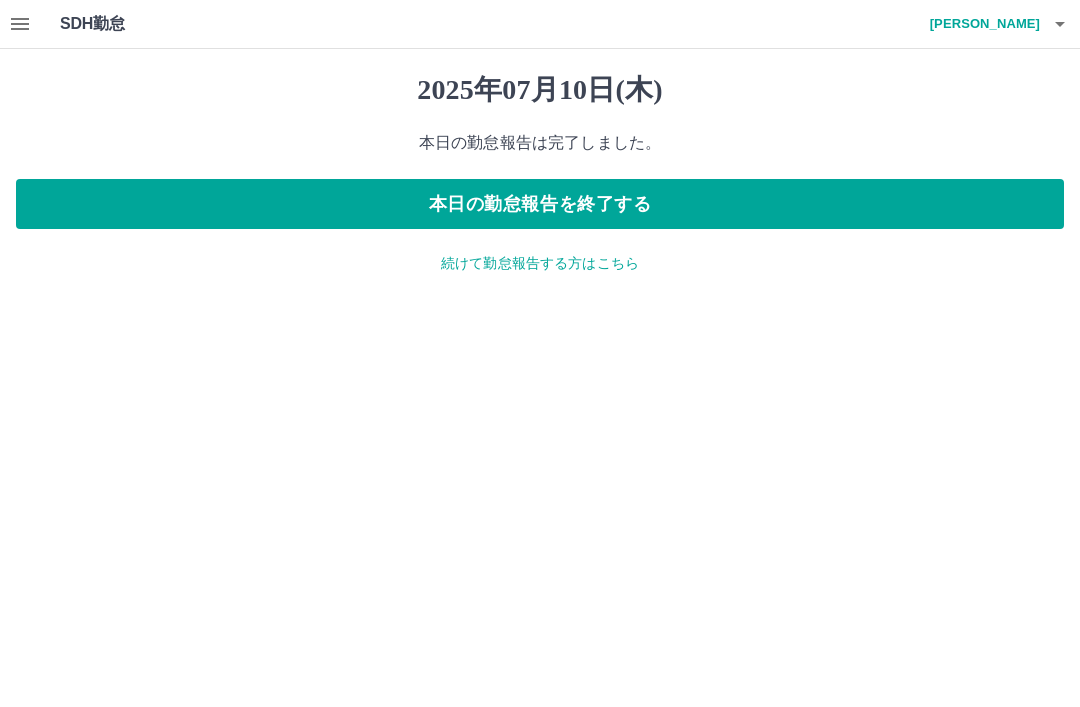scroll, scrollTop: 0, scrollLeft: 0, axis: both 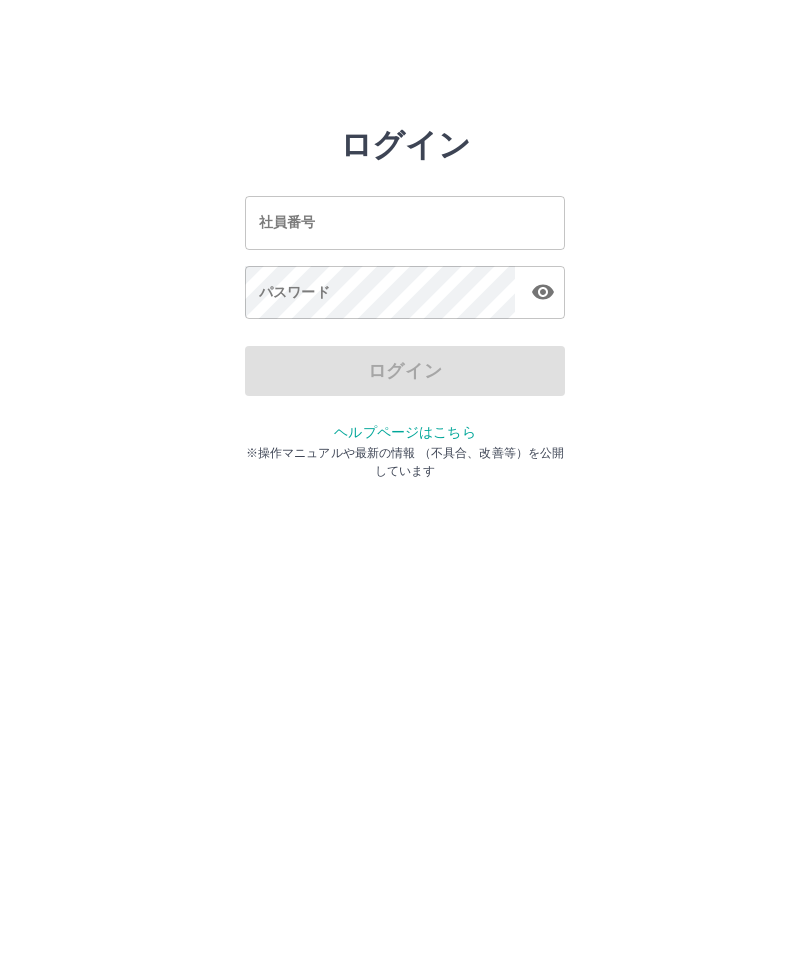 click on "社員番号" at bounding box center [405, 222] 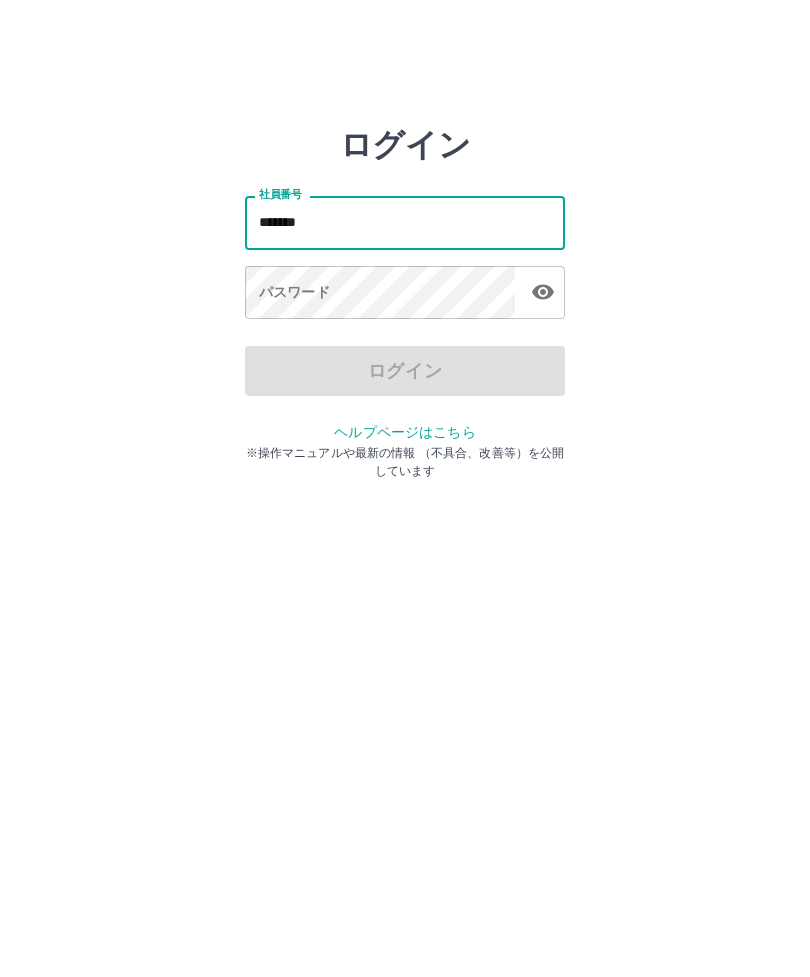 type on "*******" 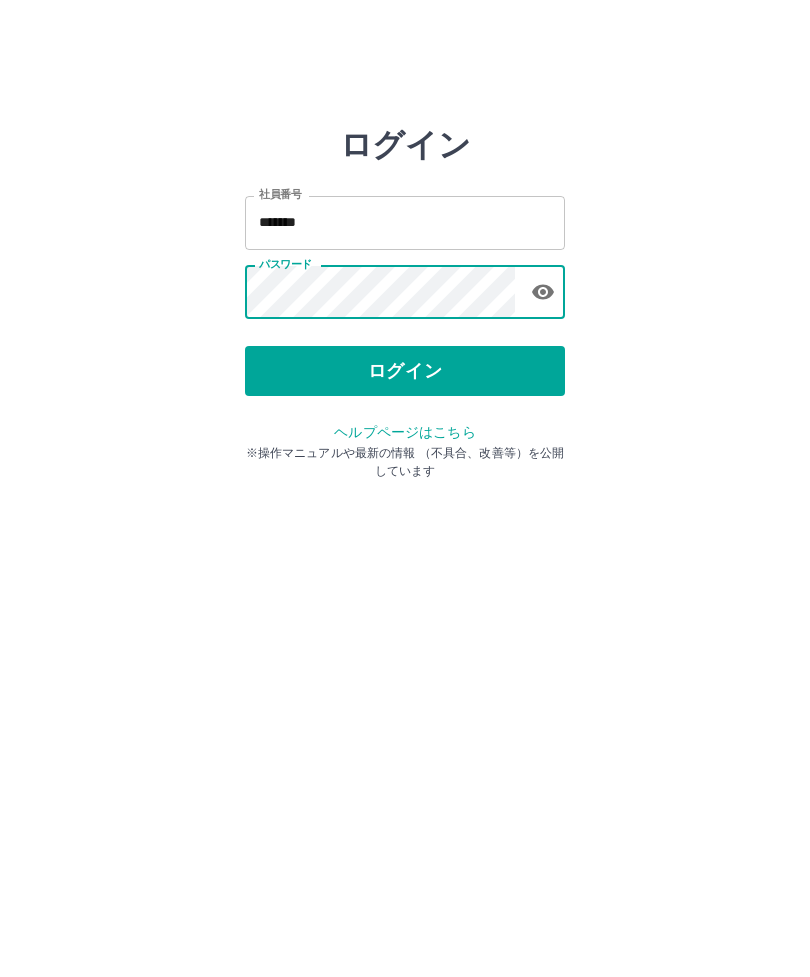 click on "ログイン" at bounding box center (405, 371) 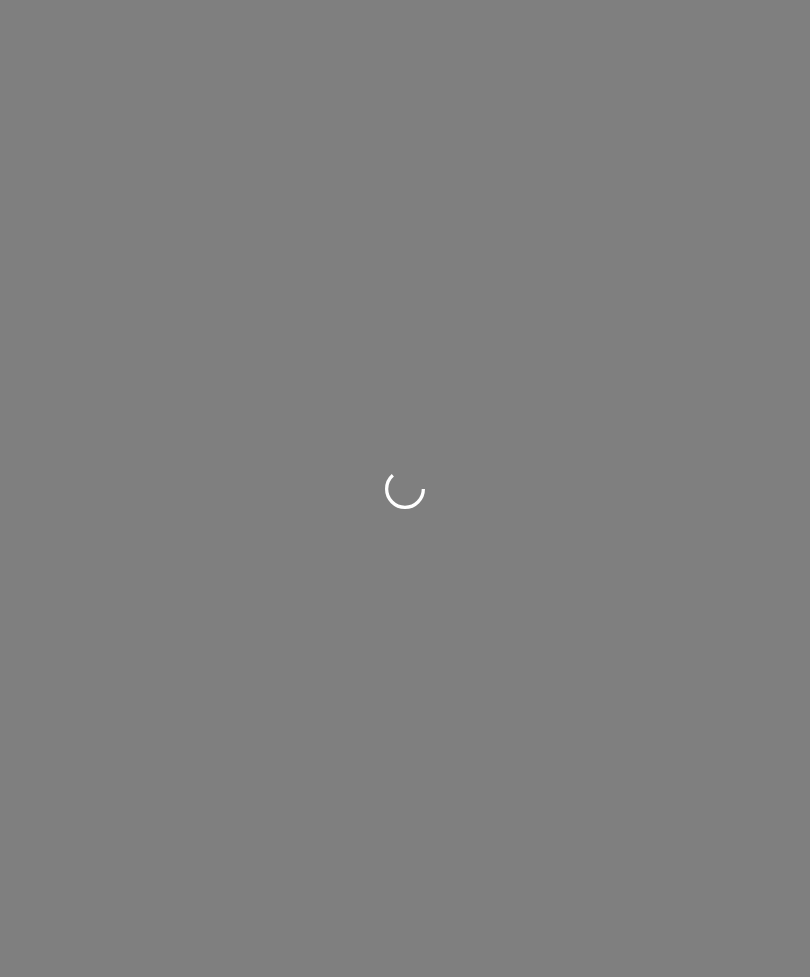 scroll, scrollTop: 0, scrollLeft: 0, axis: both 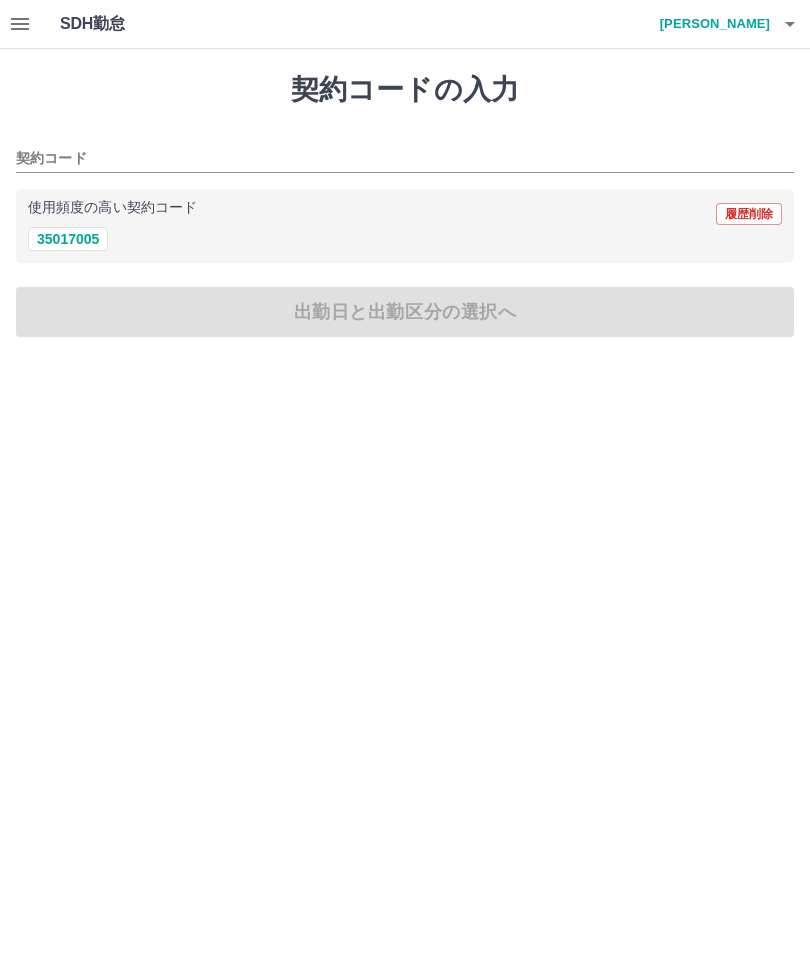 click on "35017005" at bounding box center (68, 239) 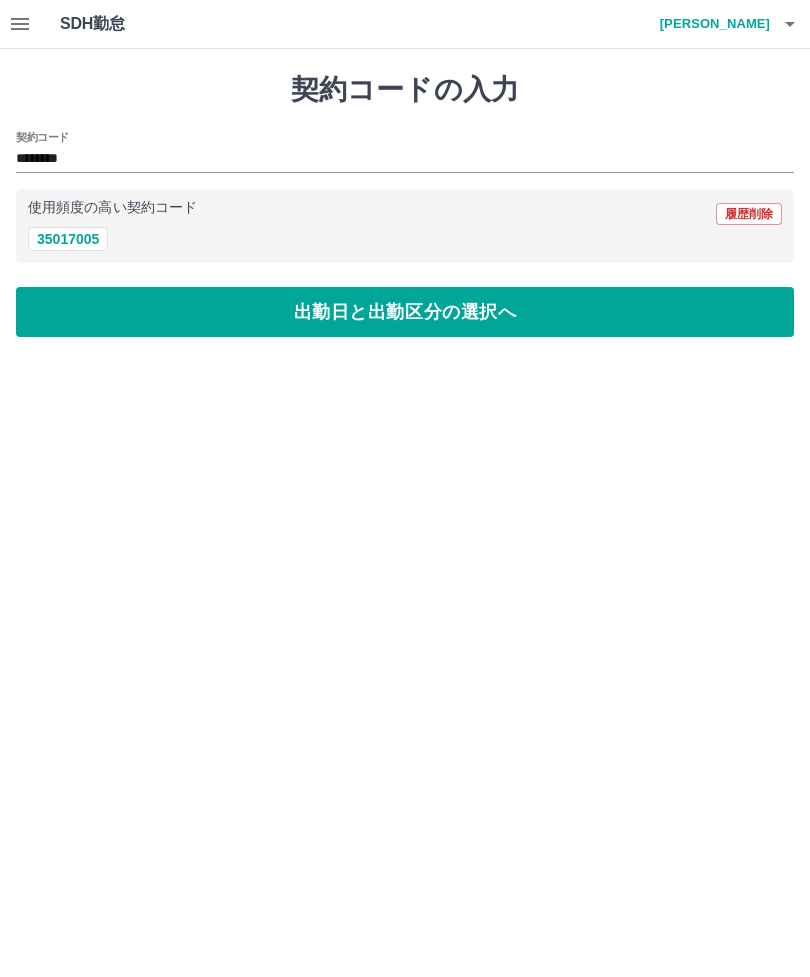click on "出勤日と出勤区分の選択へ" at bounding box center (405, 312) 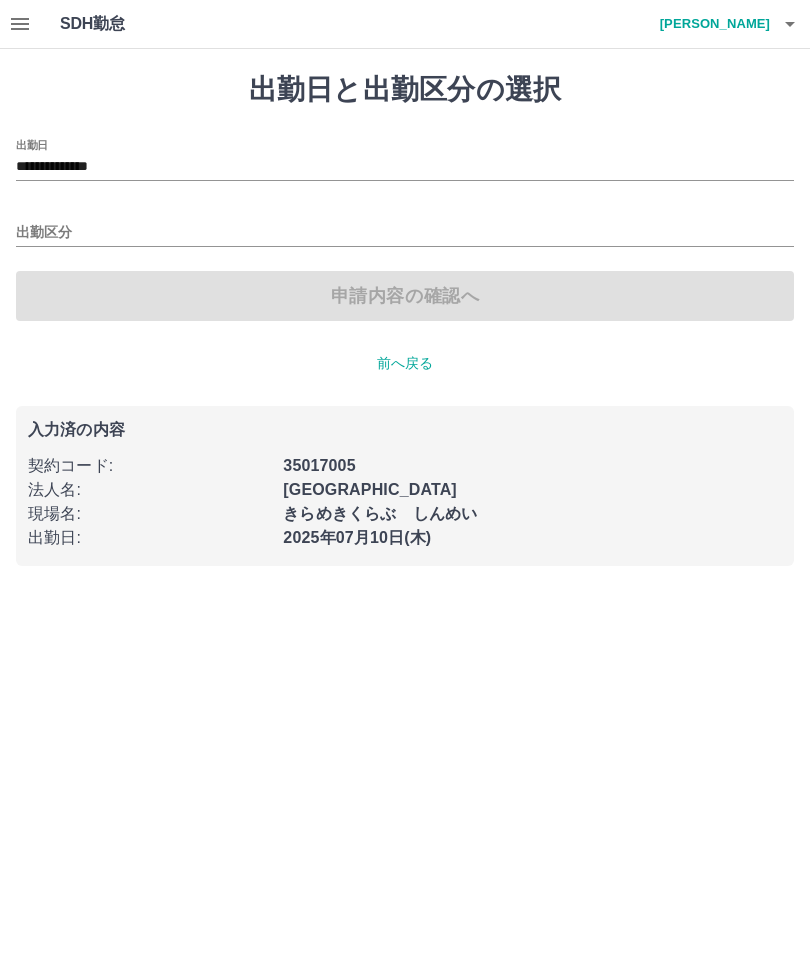 click on "出勤区分" at bounding box center (405, 233) 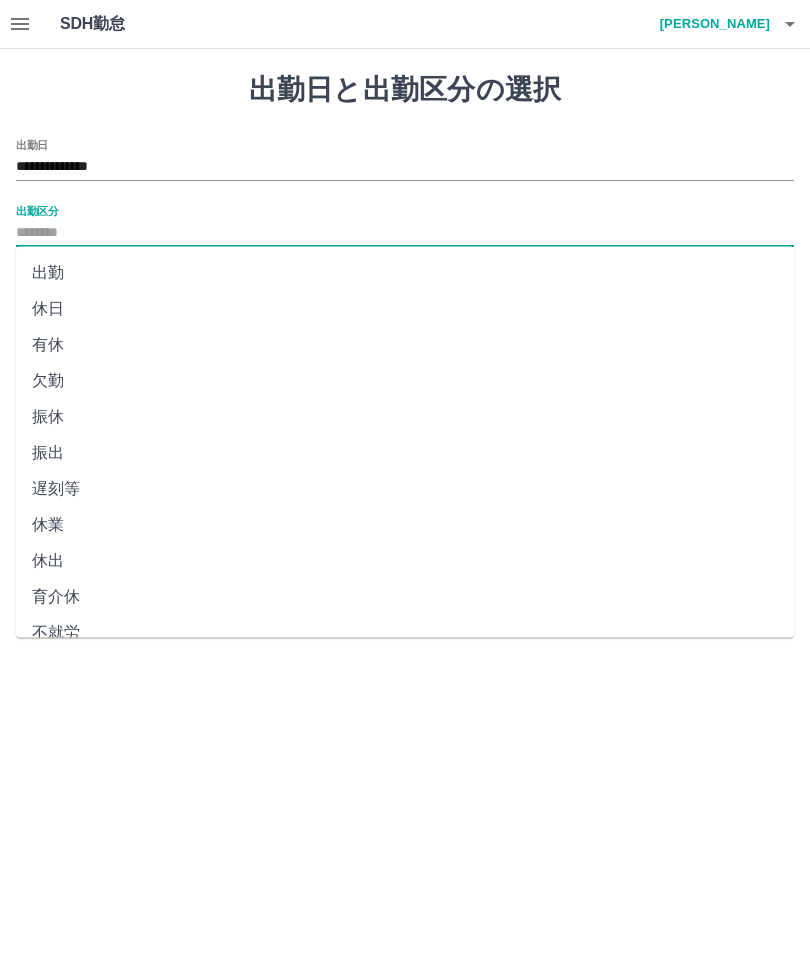 click on "出勤" at bounding box center (405, 273) 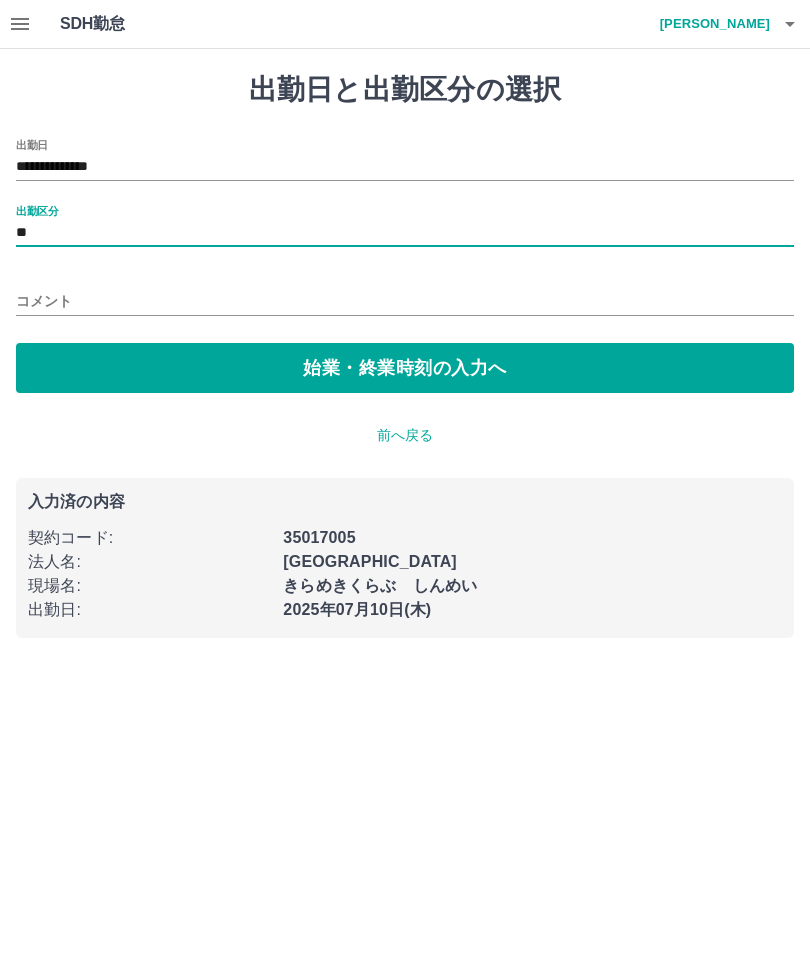click on "始業・終業時刻の入力へ" at bounding box center (405, 368) 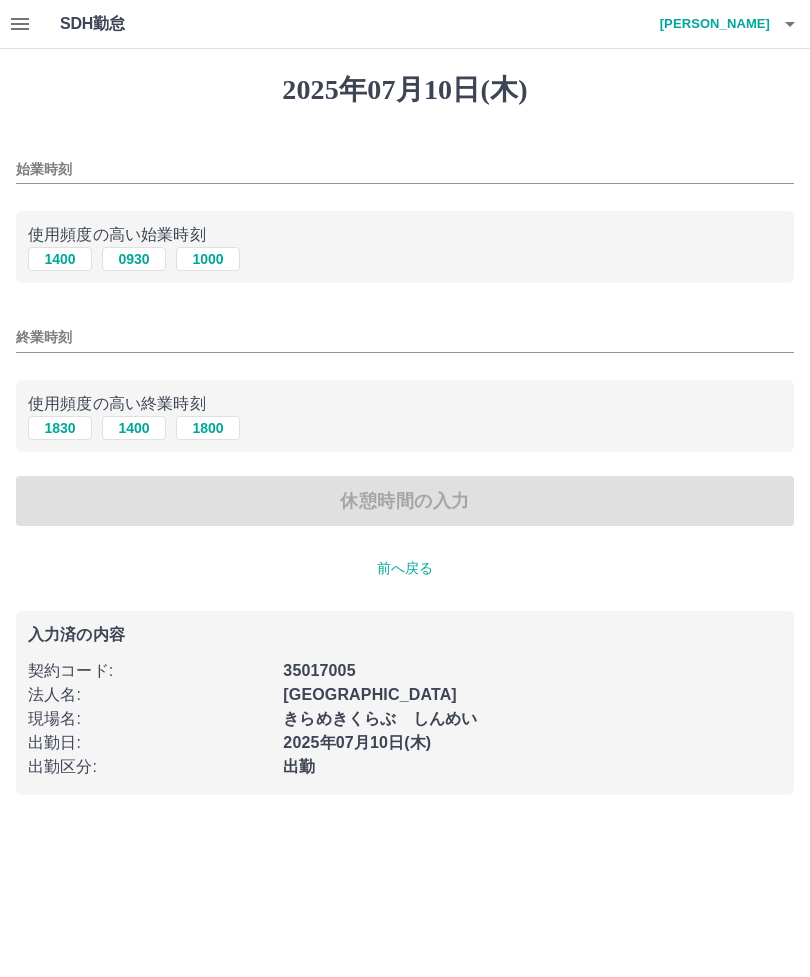 click on "1400" at bounding box center (60, 259) 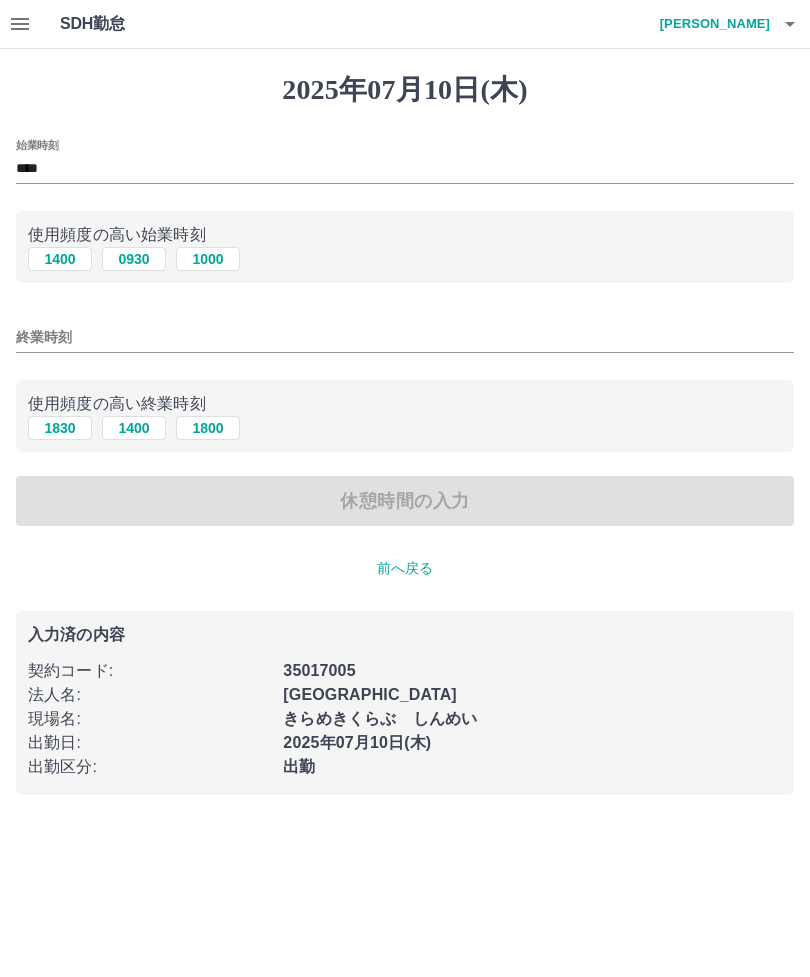click on "1830" at bounding box center [60, 428] 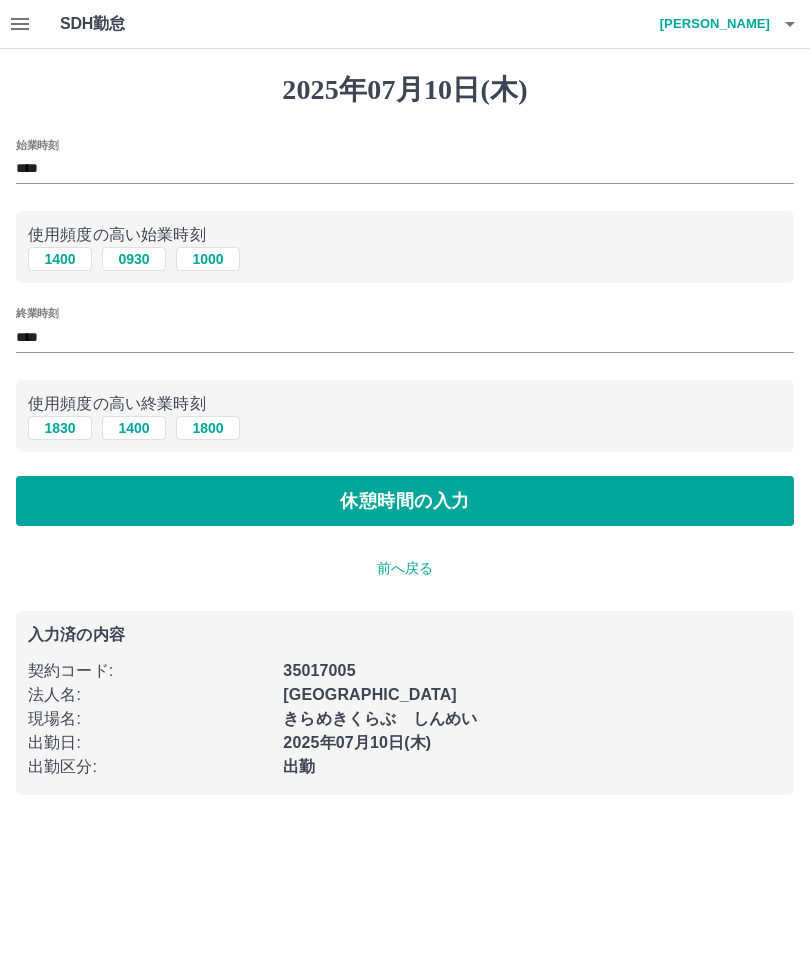 click on "休憩時間の入力" at bounding box center [405, 501] 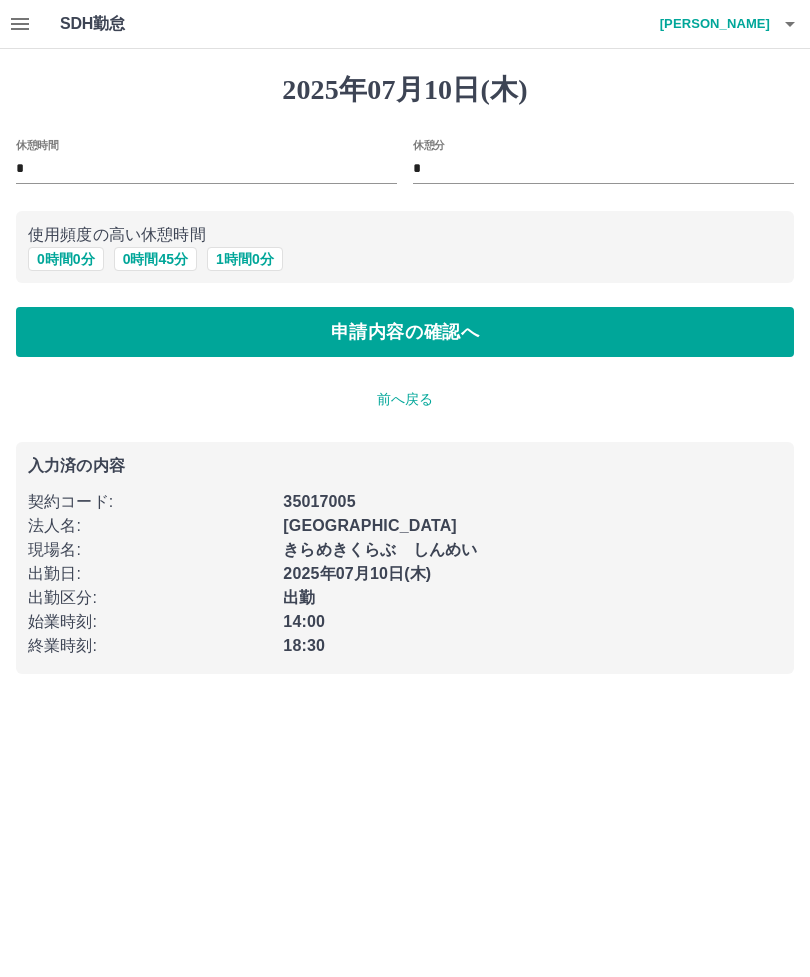 click on "0 時間 0 分" at bounding box center (66, 259) 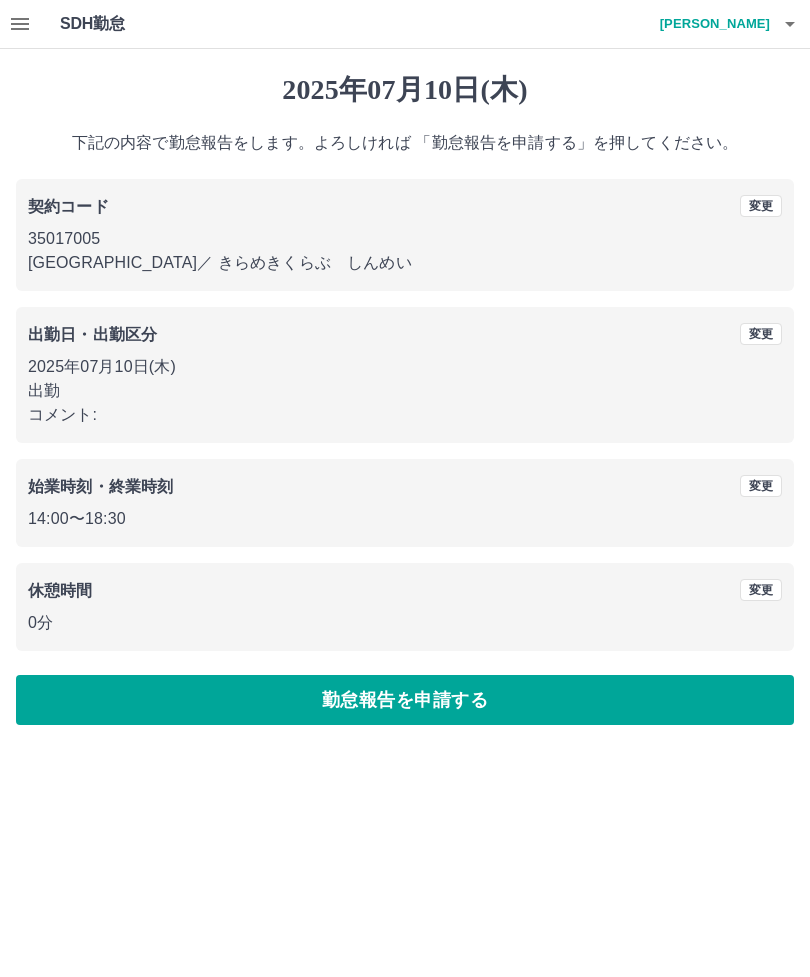 click on "勤怠報告を申請する" at bounding box center [405, 700] 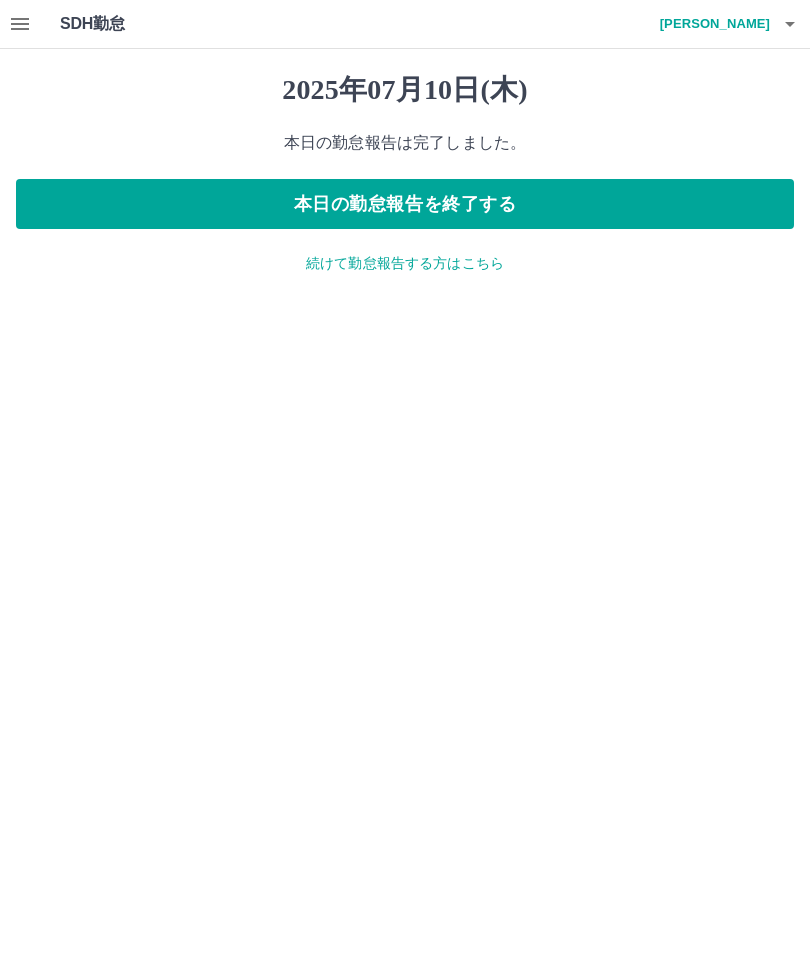 click on "本日の勤怠報告を終了する" at bounding box center (405, 204) 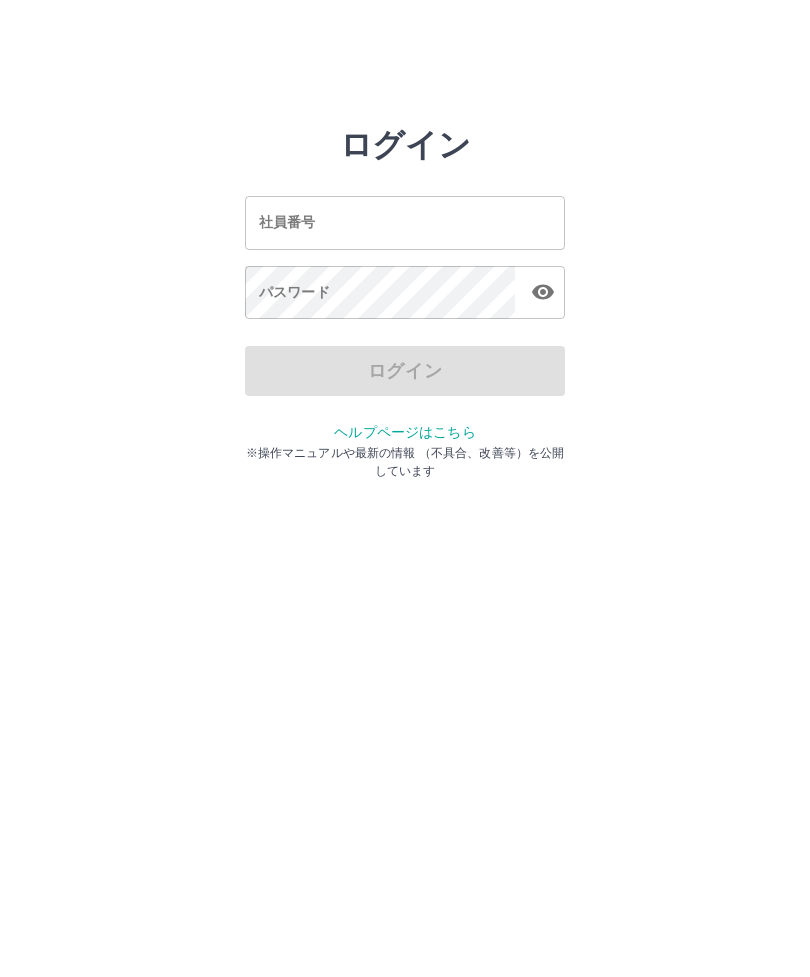 scroll, scrollTop: 0, scrollLeft: 0, axis: both 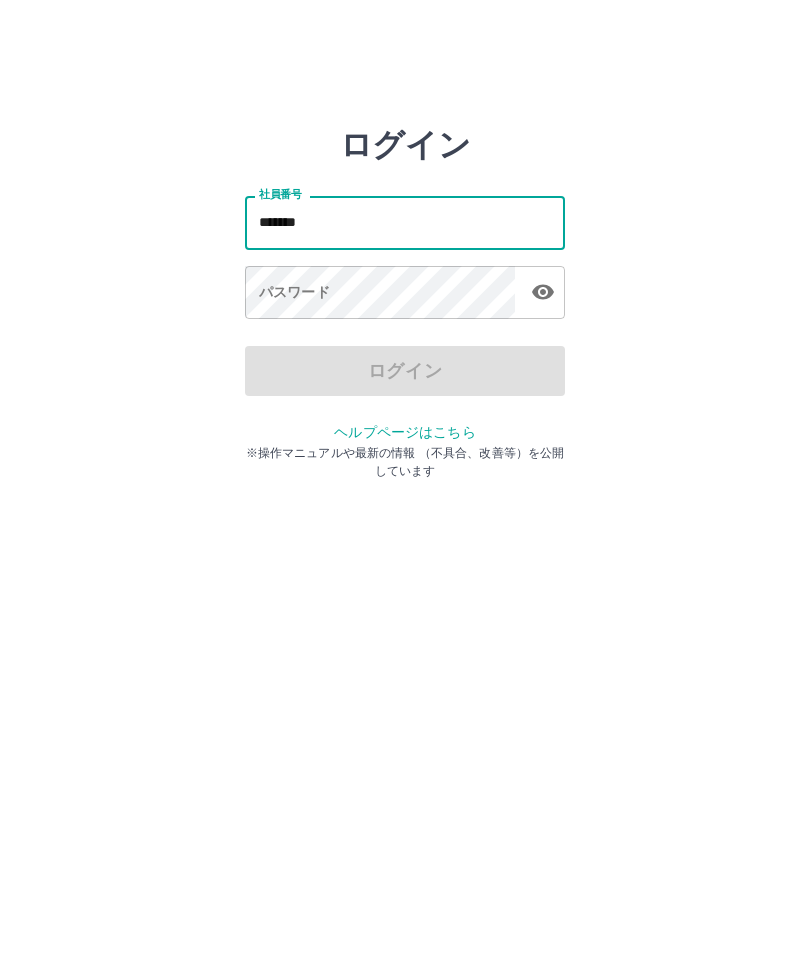 type on "*******" 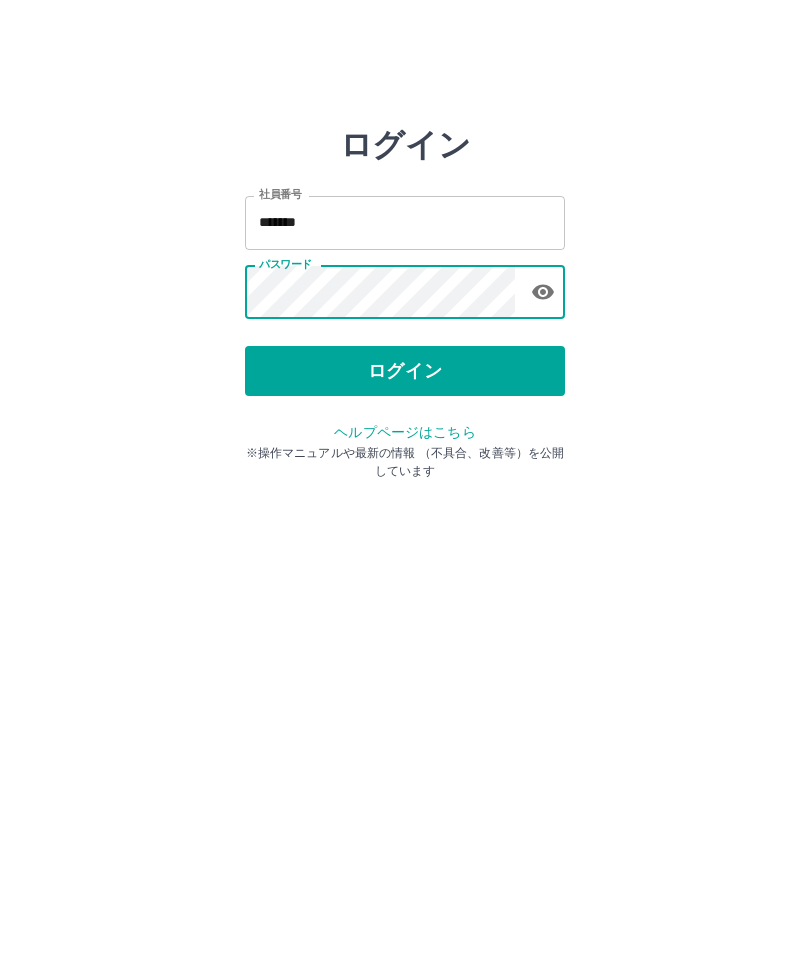 click on "ログイン" at bounding box center [405, 371] 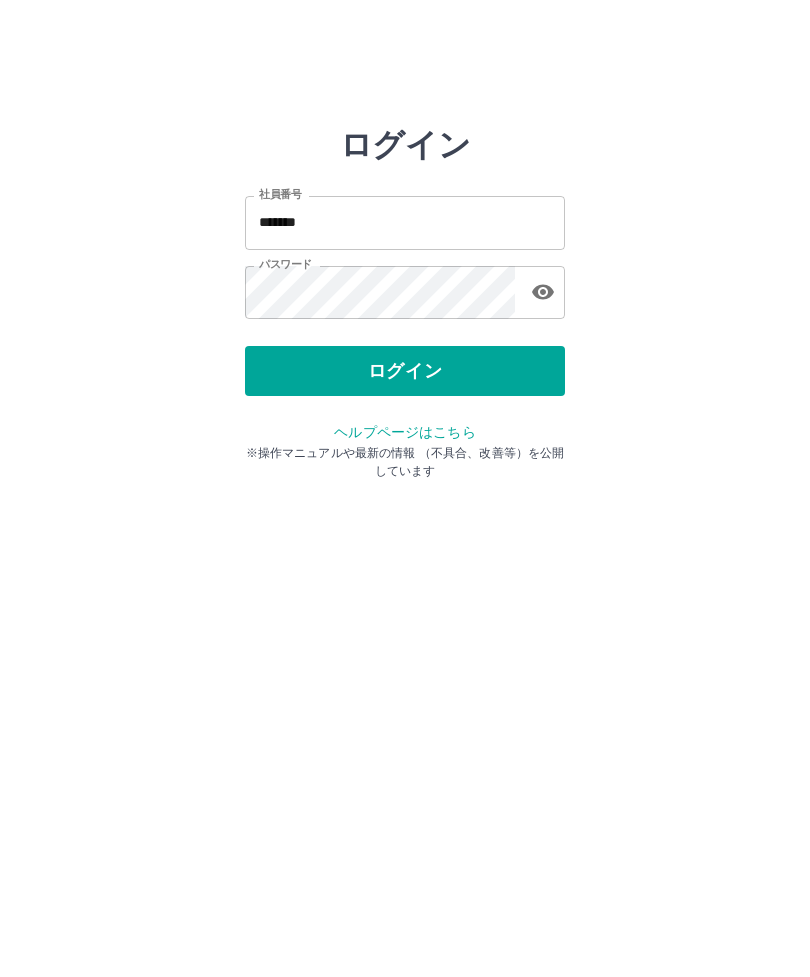 click on "ログイン 社員番号 ******* 社員番号 パスワード パスワード ログイン ヘルプページはこちら ※操作マニュアルや最新の情報 （不具合、改善等）を公開しています" at bounding box center (405, 223) 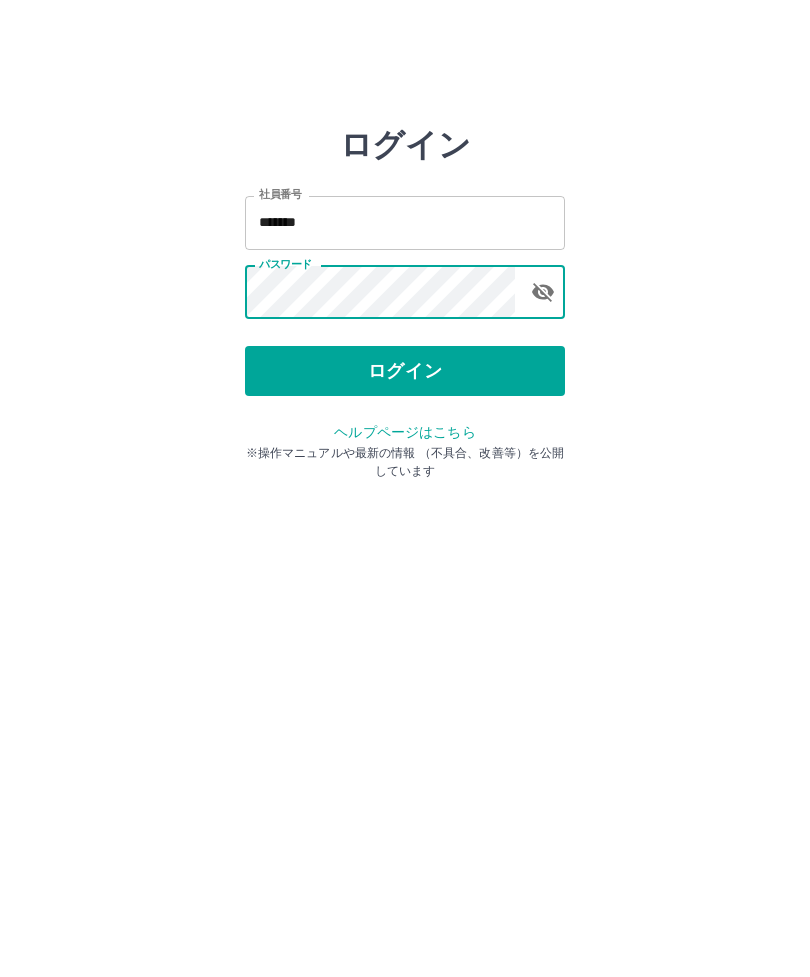 click on "ログイン" at bounding box center (405, 371) 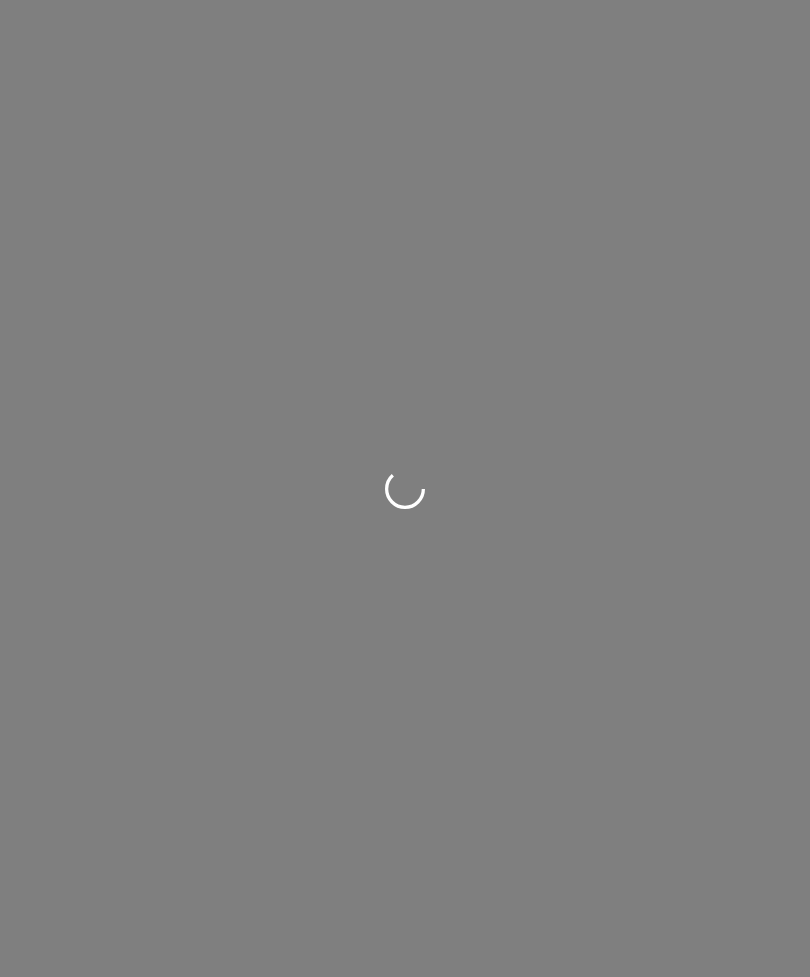 scroll, scrollTop: 0, scrollLeft: 0, axis: both 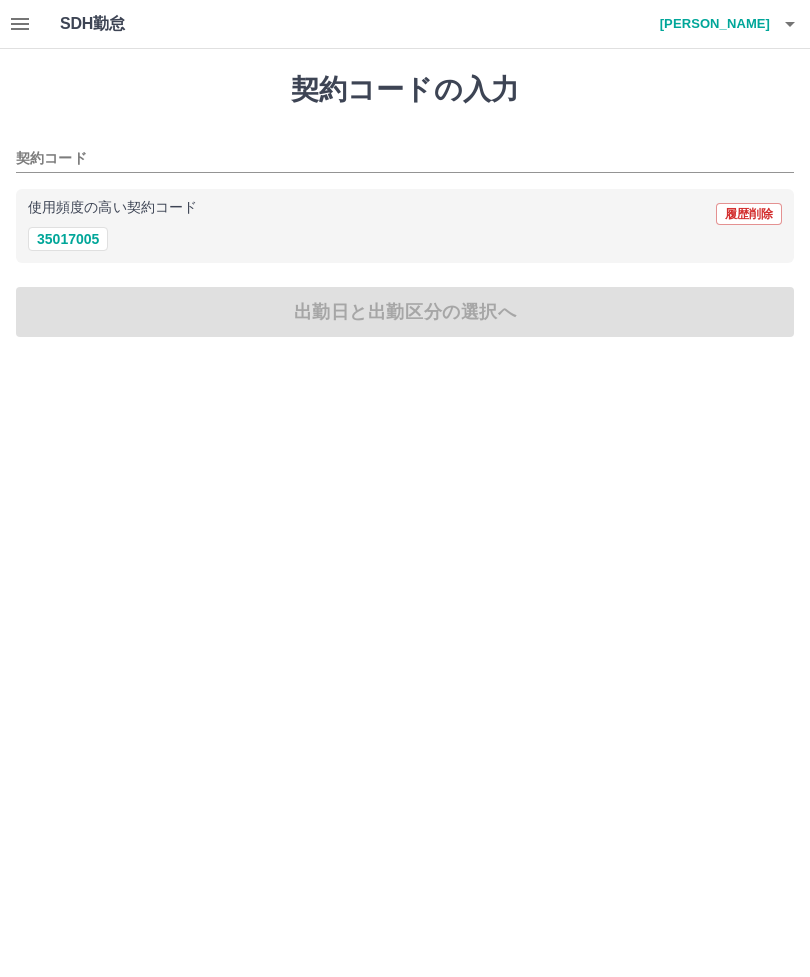 click on "SDH勤怠 境野　優香 契約コードの入力 契約コード 使用頻度の高い契約コード 履歴削除 35017005 出勤日と出勤区分の選択へ SDH勤怠" at bounding box center [405, 180] 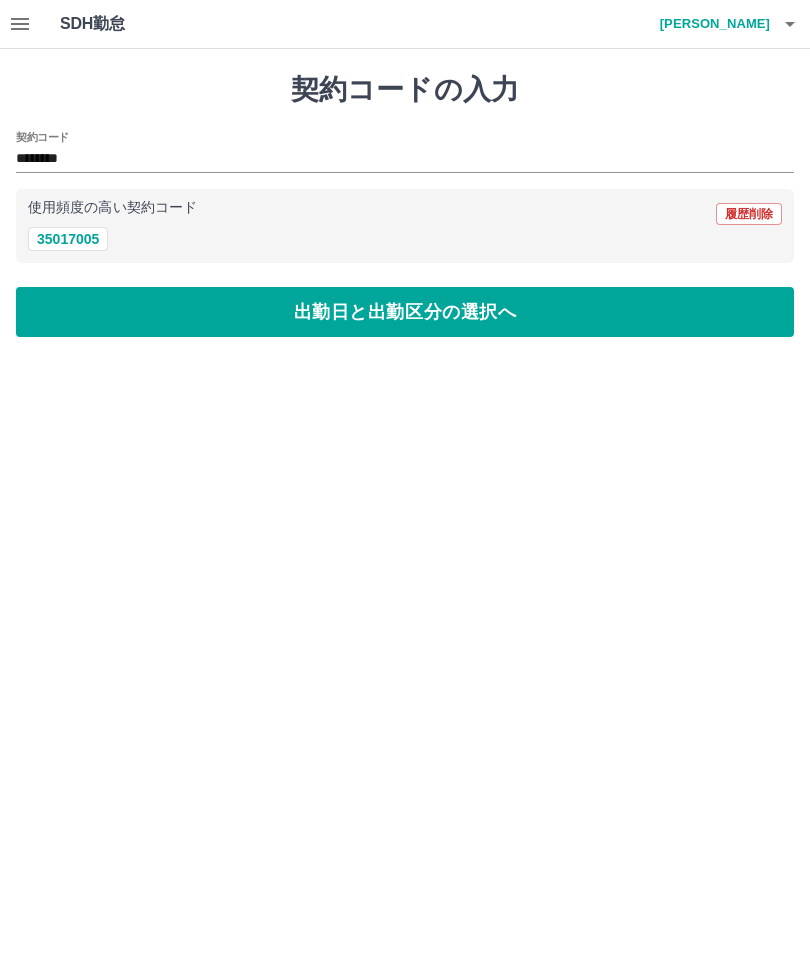 click on "出勤日と出勤区分の選択へ" at bounding box center [405, 312] 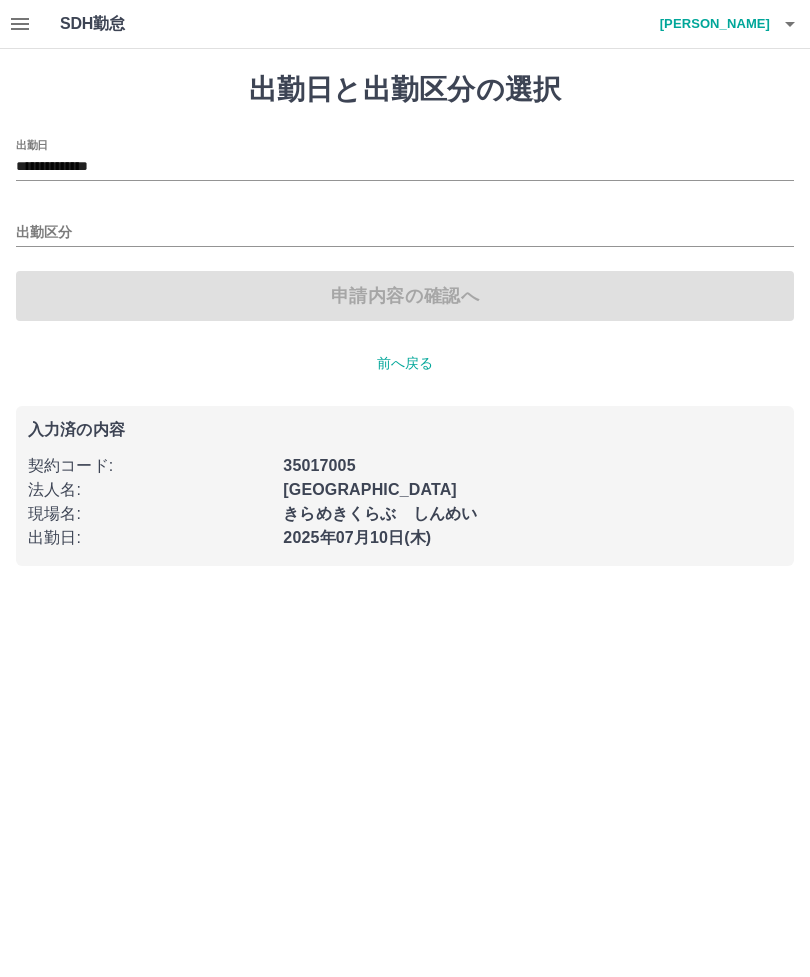 click on "出勤区分" at bounding box center (405, 233) 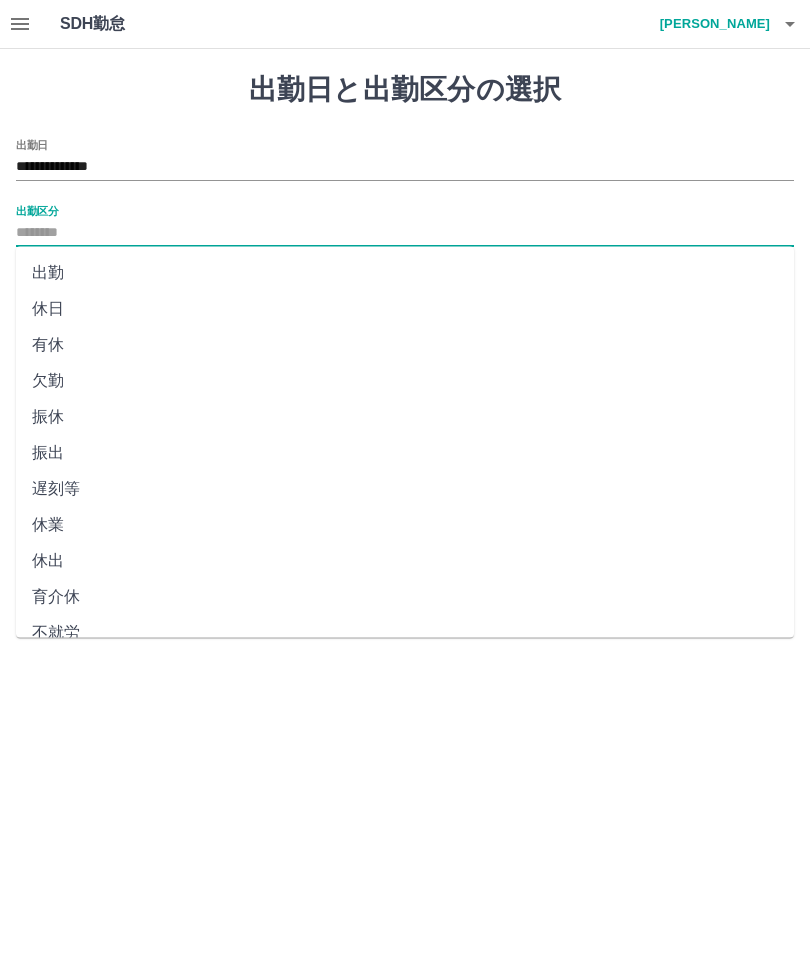 click on "出勤" at bounding box center (405, 273) 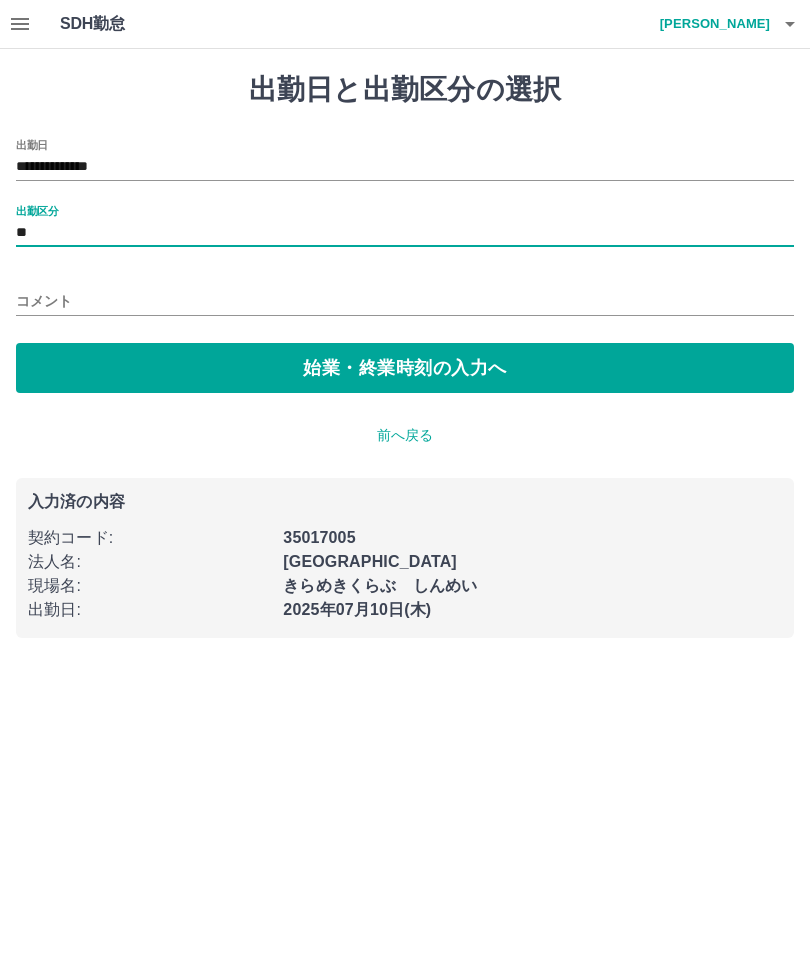 type on "**" 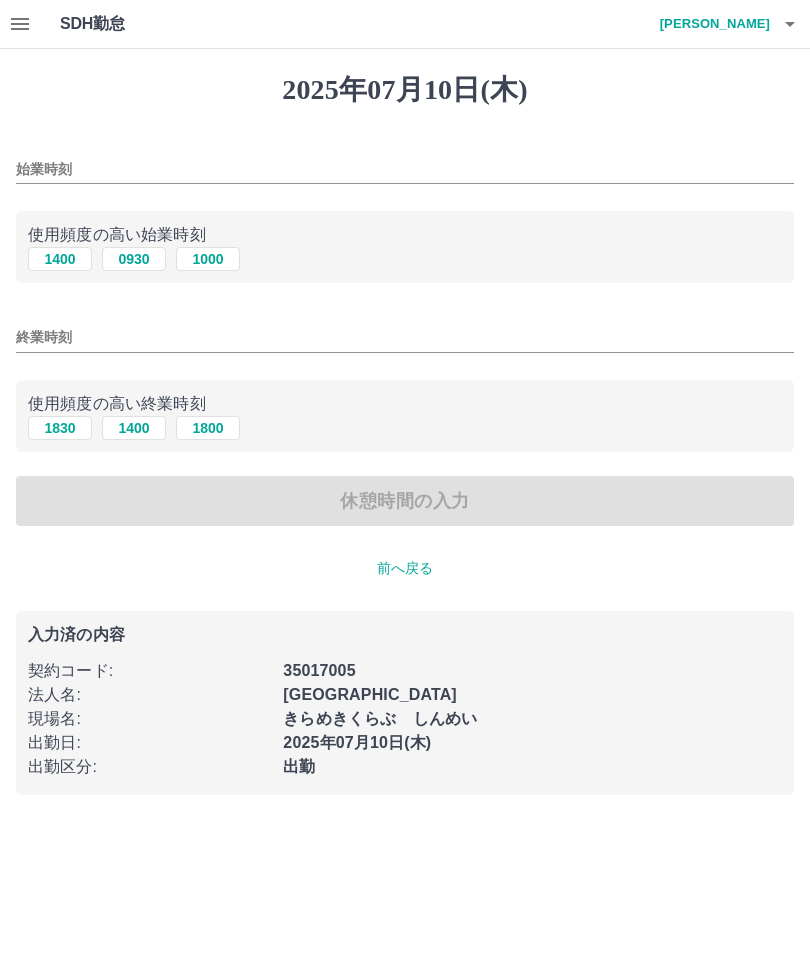 click on "1400" at bounding box center [60, 259] 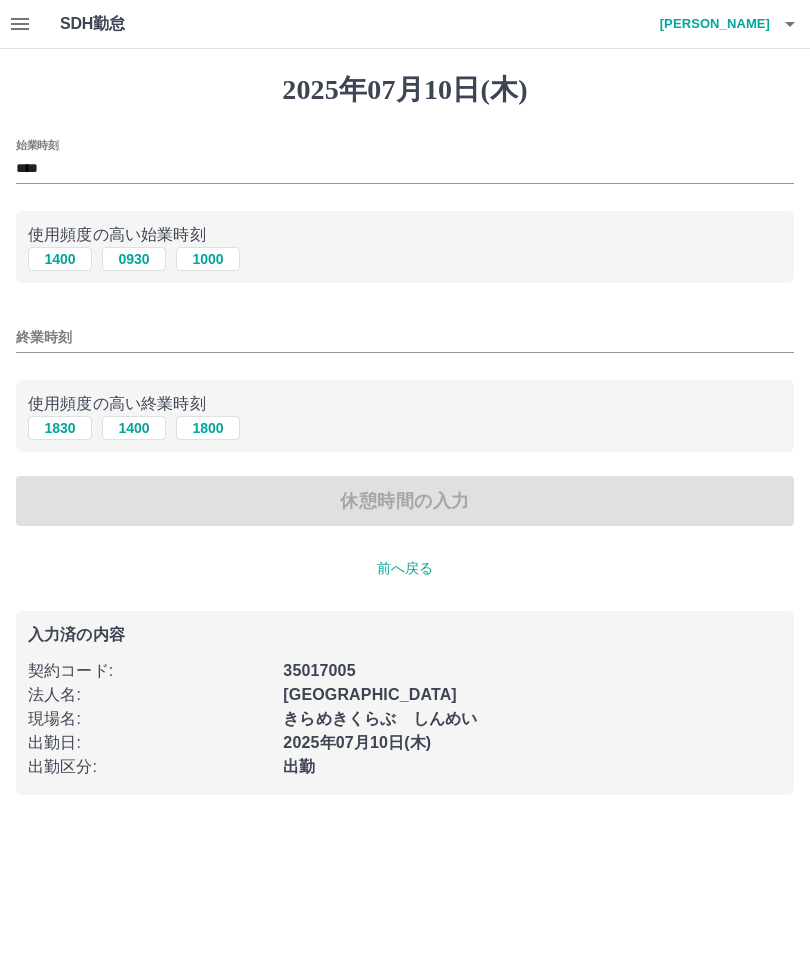 click on "終業時刻" at bounding box center (405, 337) 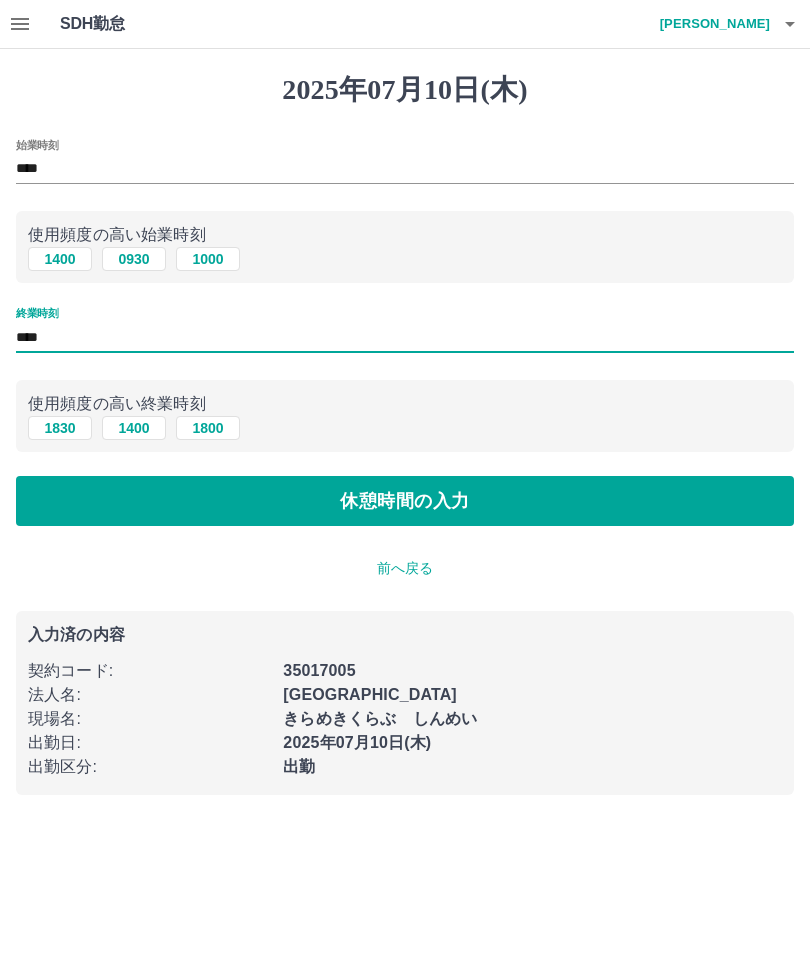 type on "****" 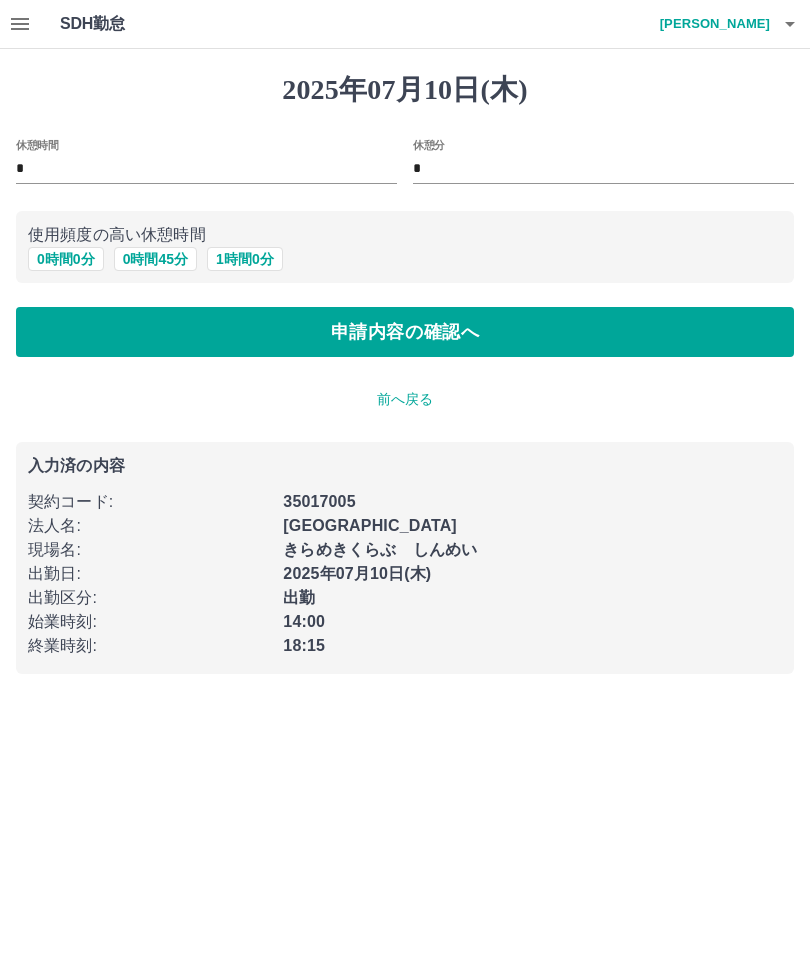 click on "申請内容の確認へ" at bounding box center [405, 332] 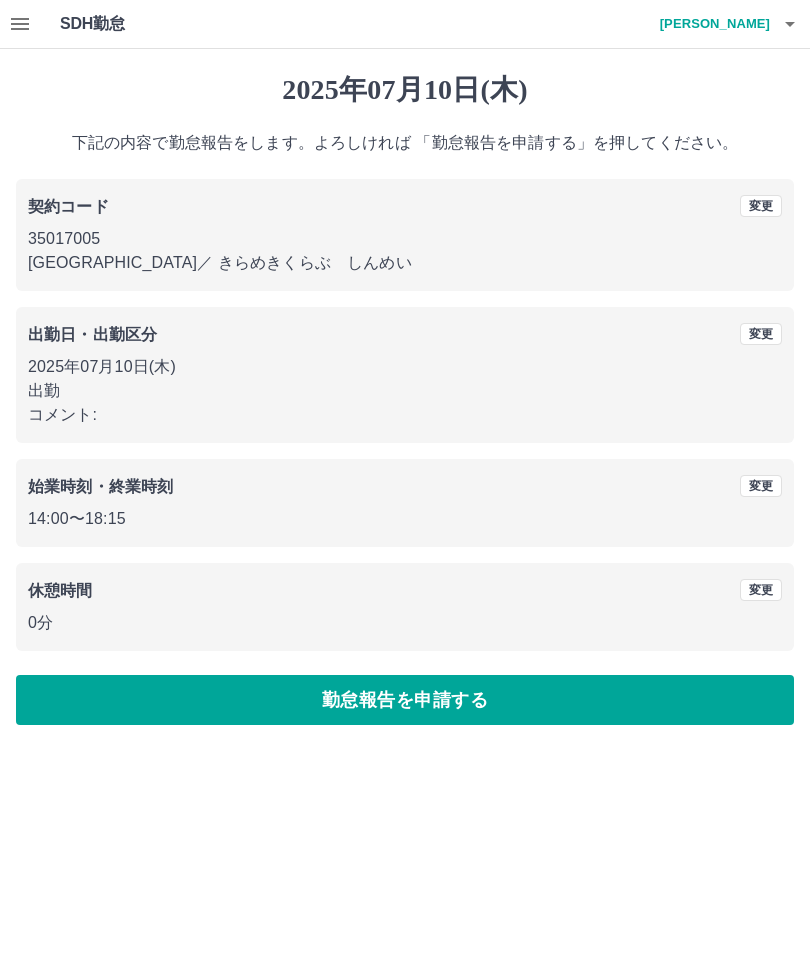 click on "勤怠報告を申請する" at bounding box center (405, 700) 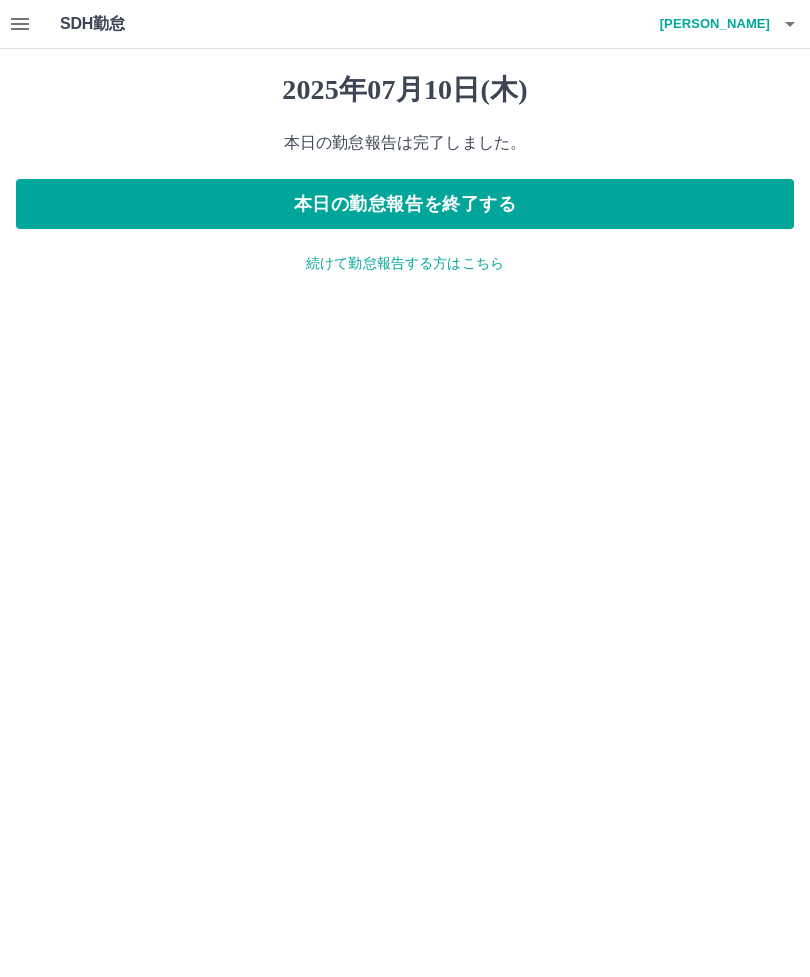 click on "境野　優香" at bounding box center (710, 24) 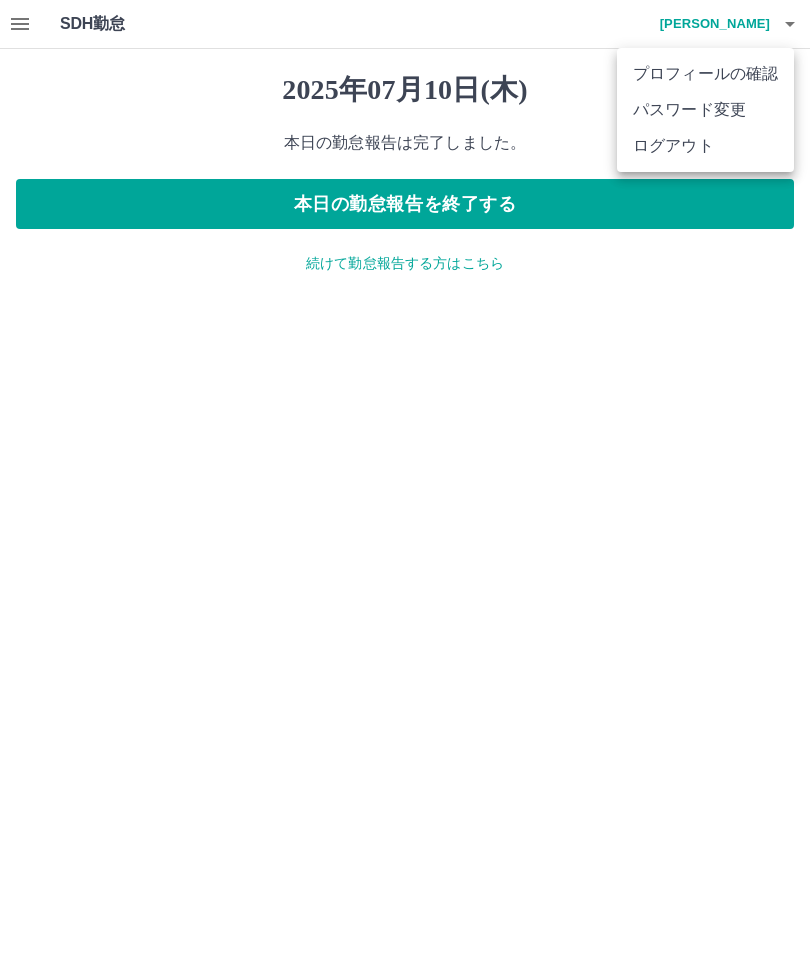 click at bounding box center (405, 488) 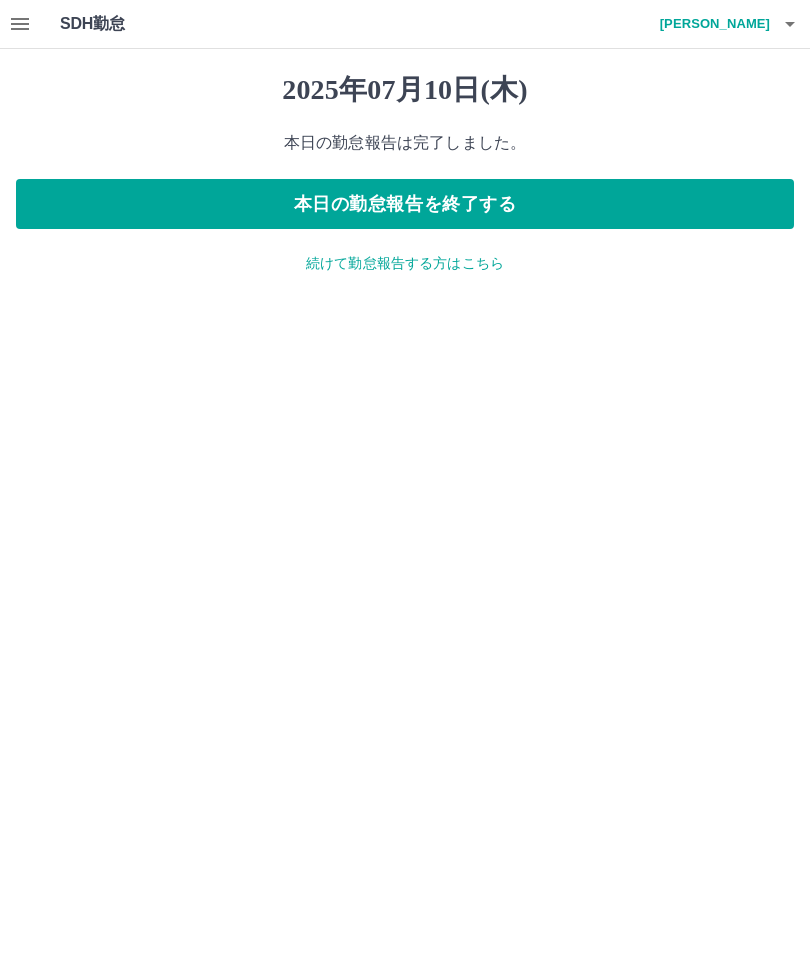 click 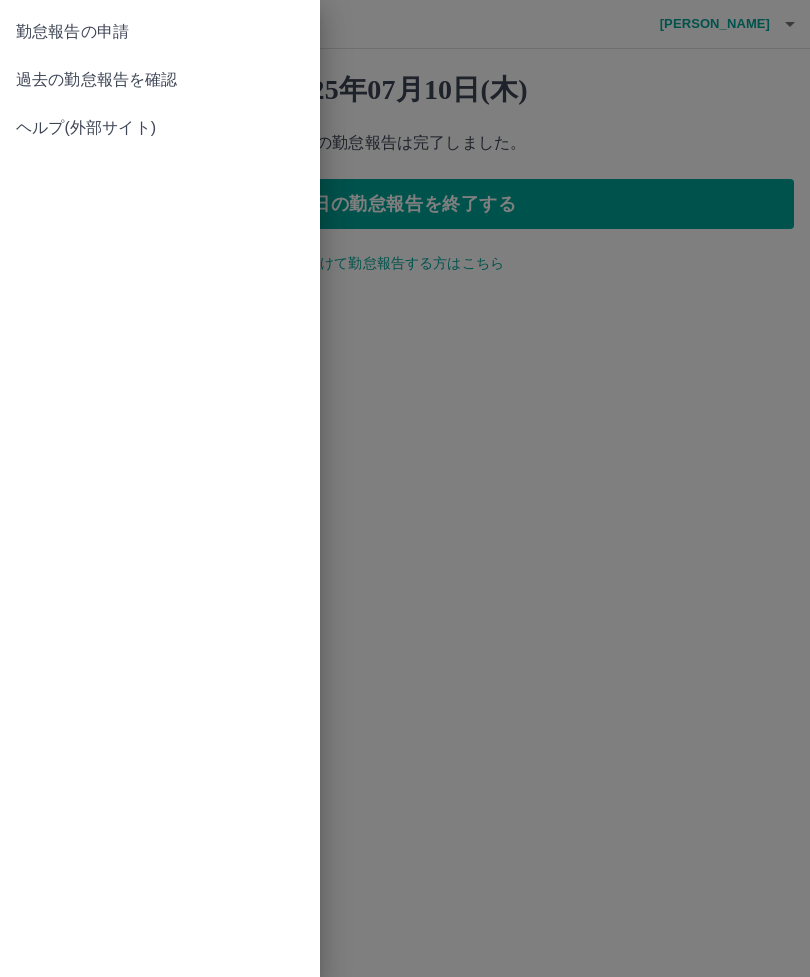 click on "過去の勤怠報告を確認" at bounding box center (160, 80) 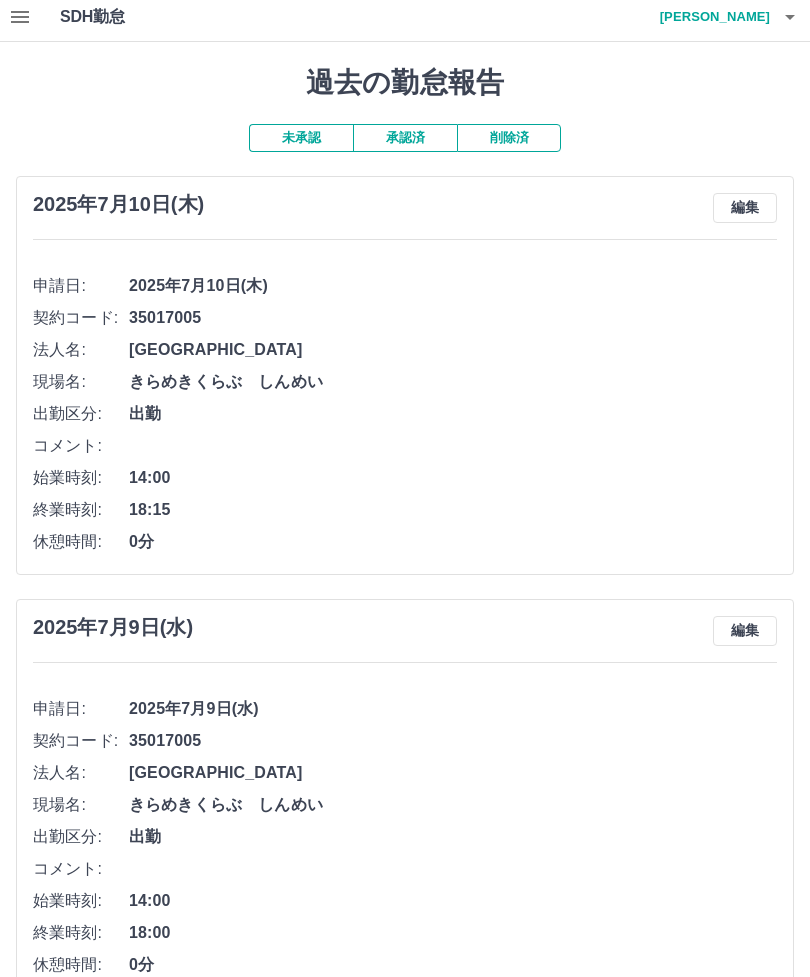 scroll, scrollTop: 0, scrollLeft: 0, axis: both 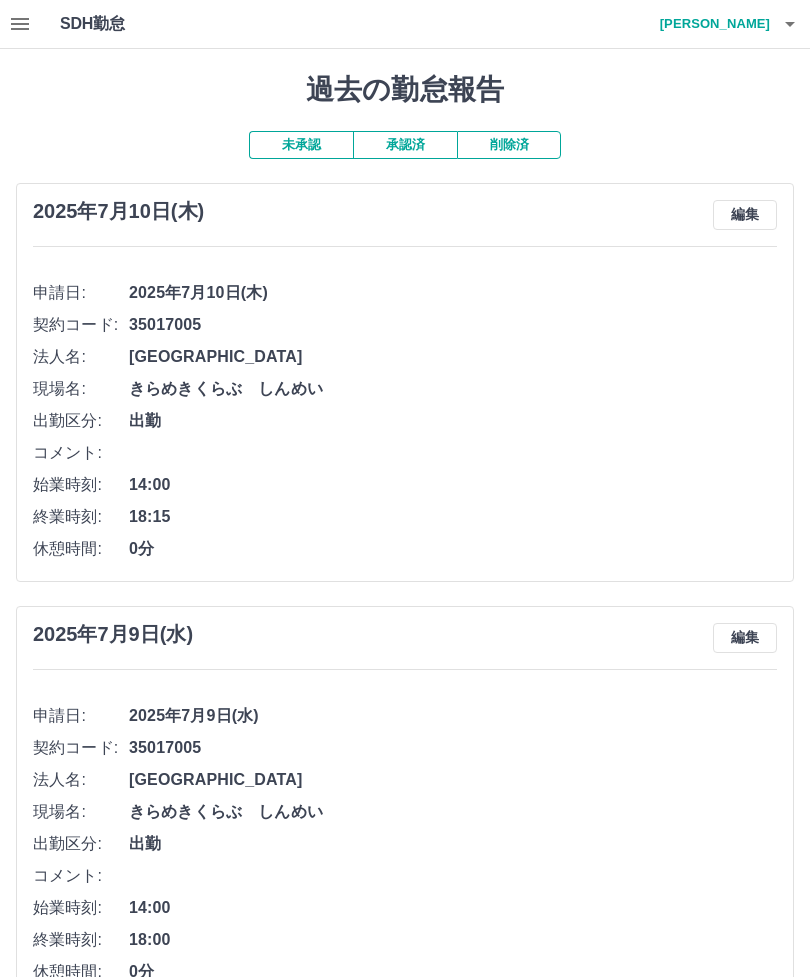 click at bounding box center (790, 24) 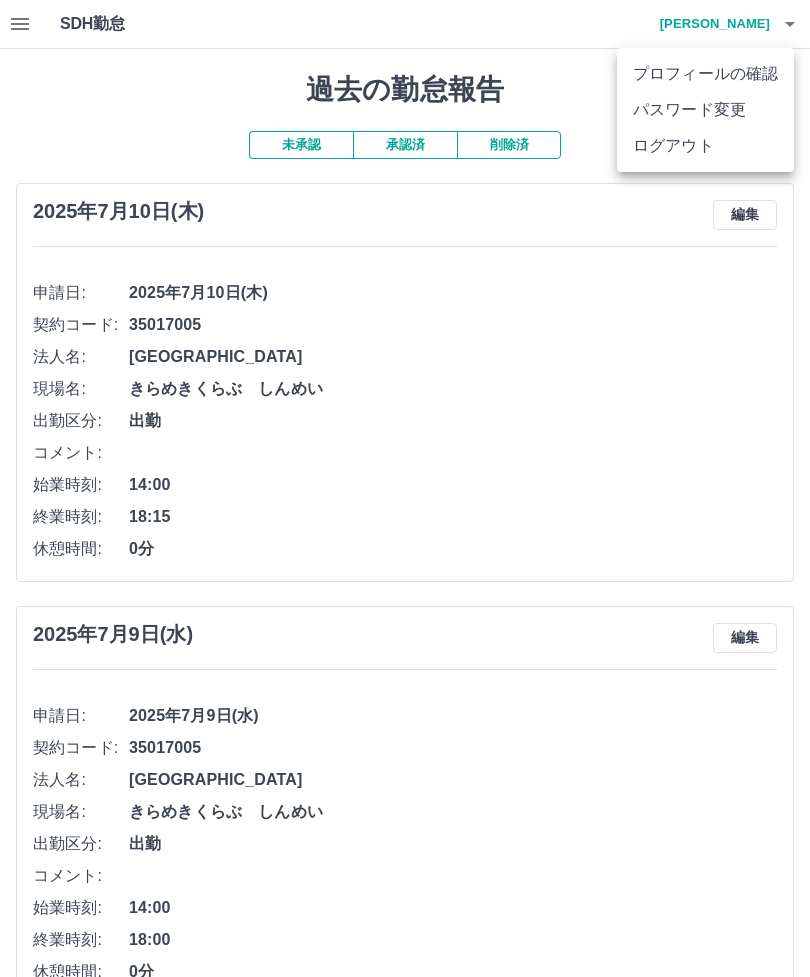 click on "ログアウト" at bounding box center [705, 146] 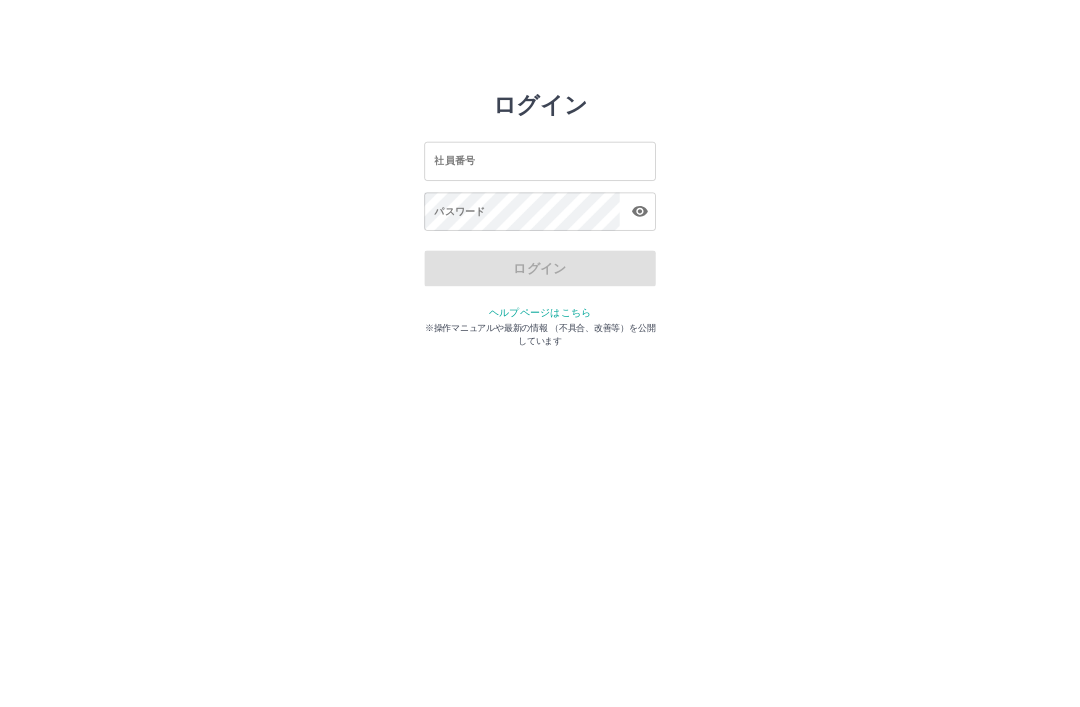 scroll, scrollTop: 0, scrollLeft: 0, axis: both 